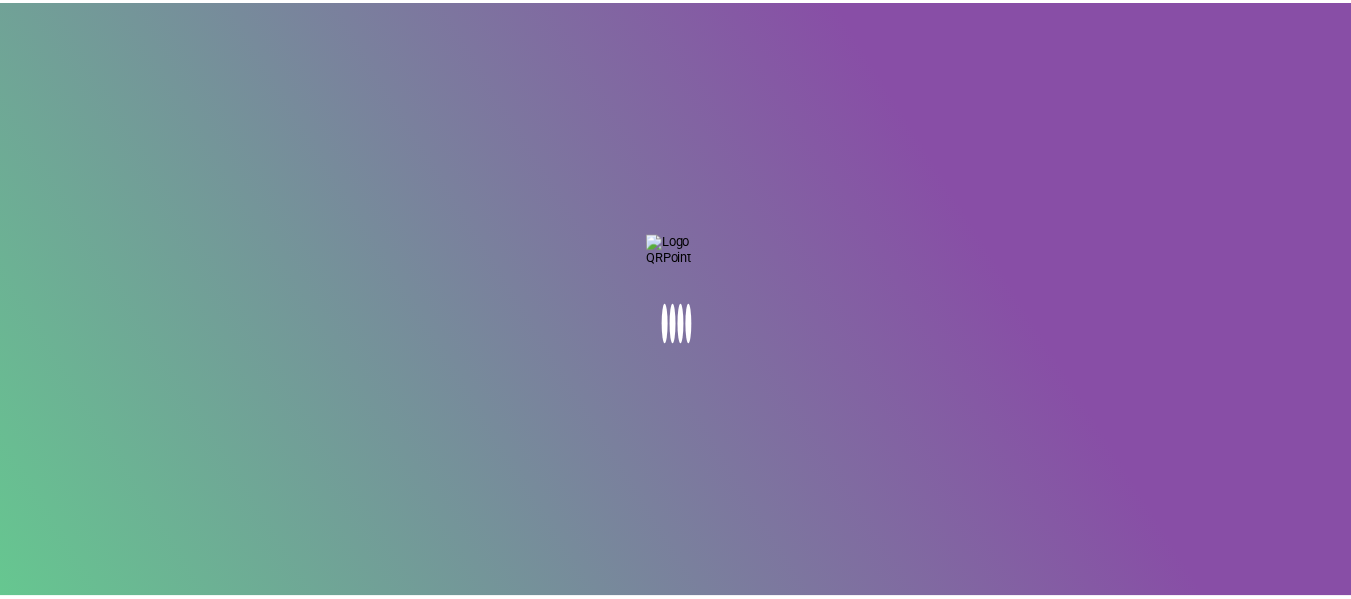 scroll, scrollTop: 0, scrollLeft: 0, axis: both 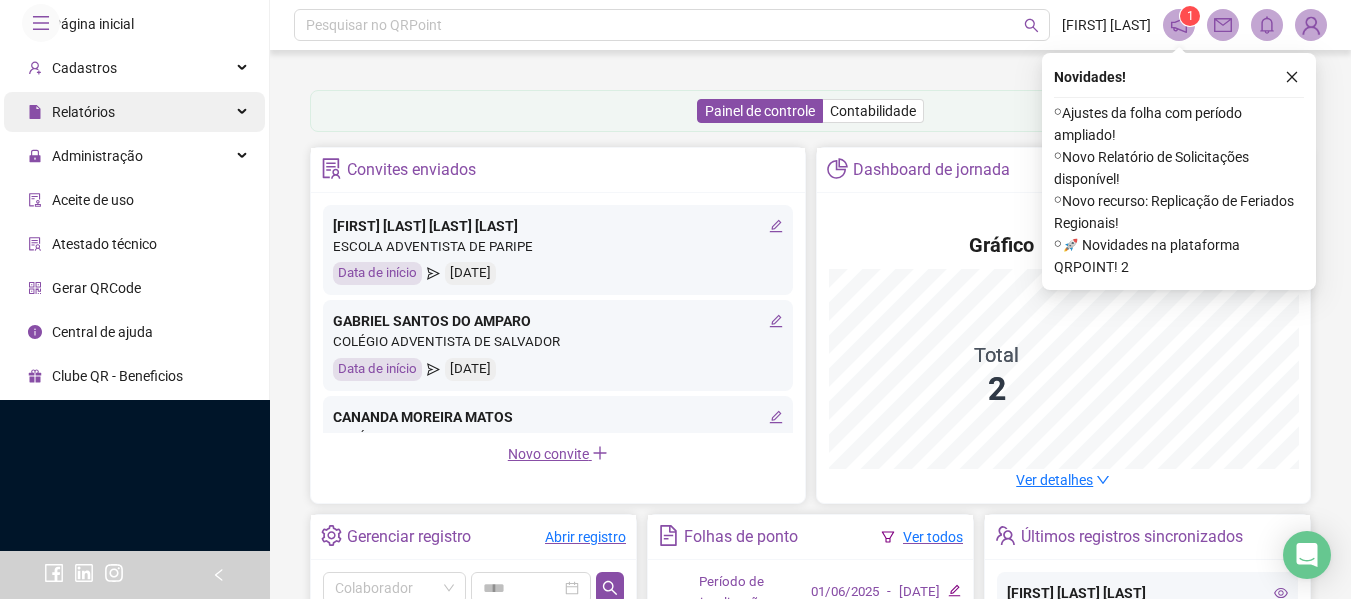 click on "Cadastros" at bounding box center (72, 68) 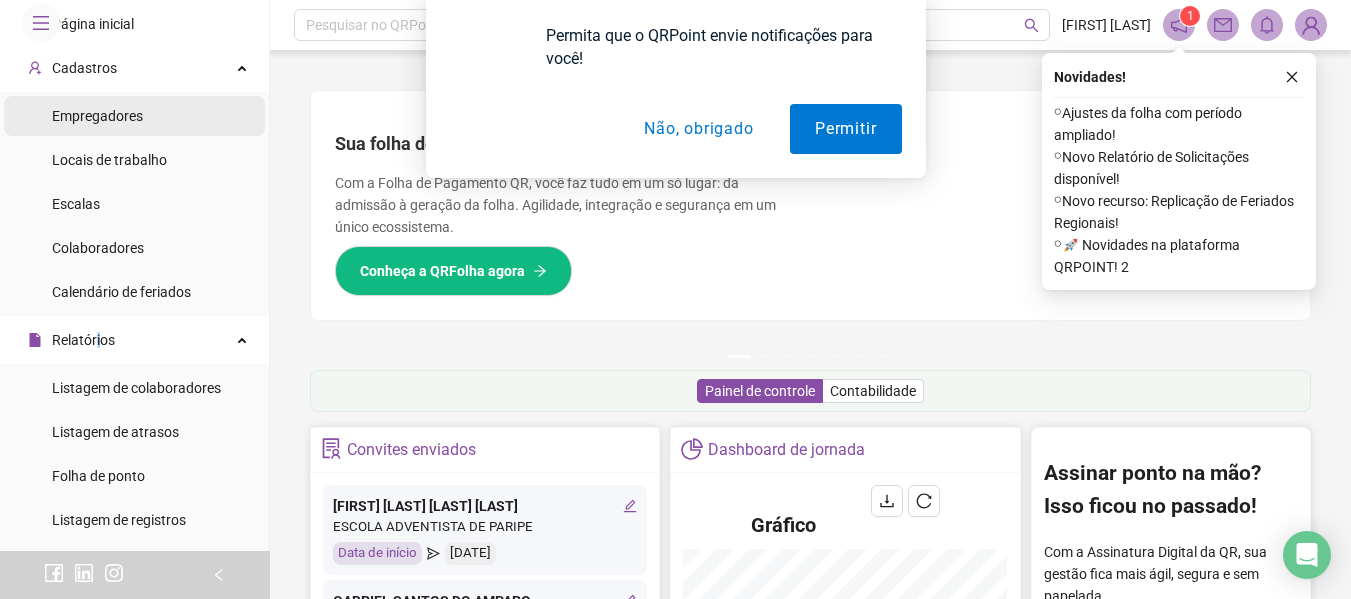 scroll, scrollTop: 300, scrollLeft: 0, axis: vertical 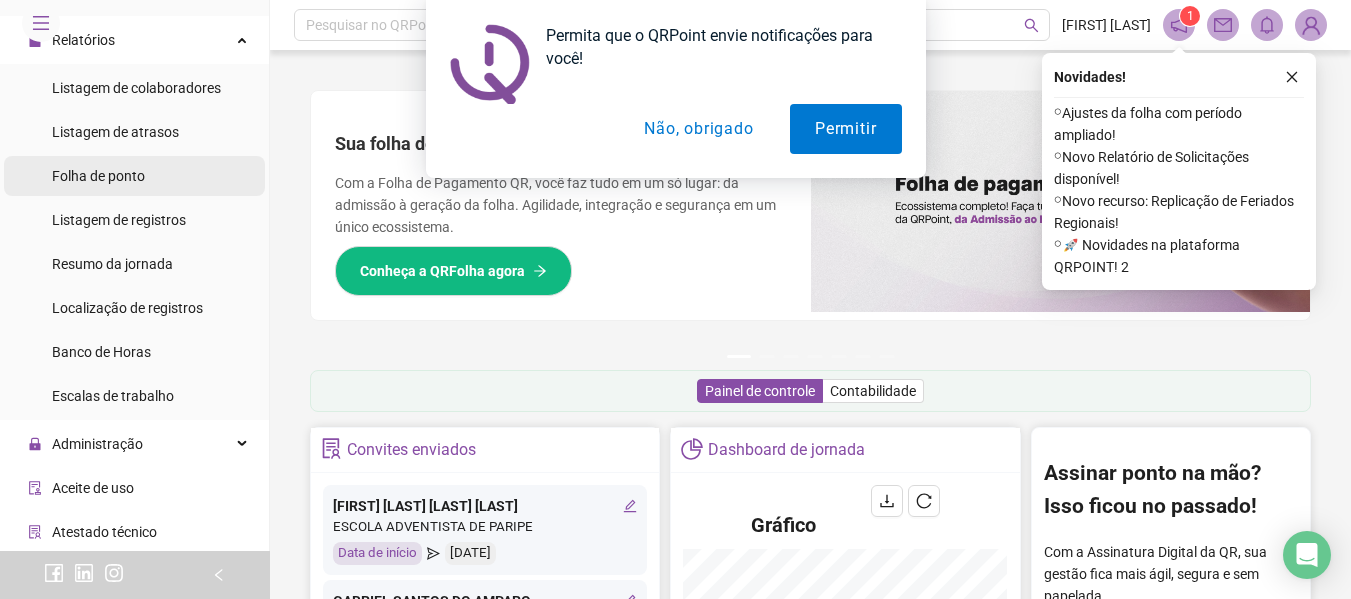 click on "Folha de ponto" at bounding box center [98, 176] 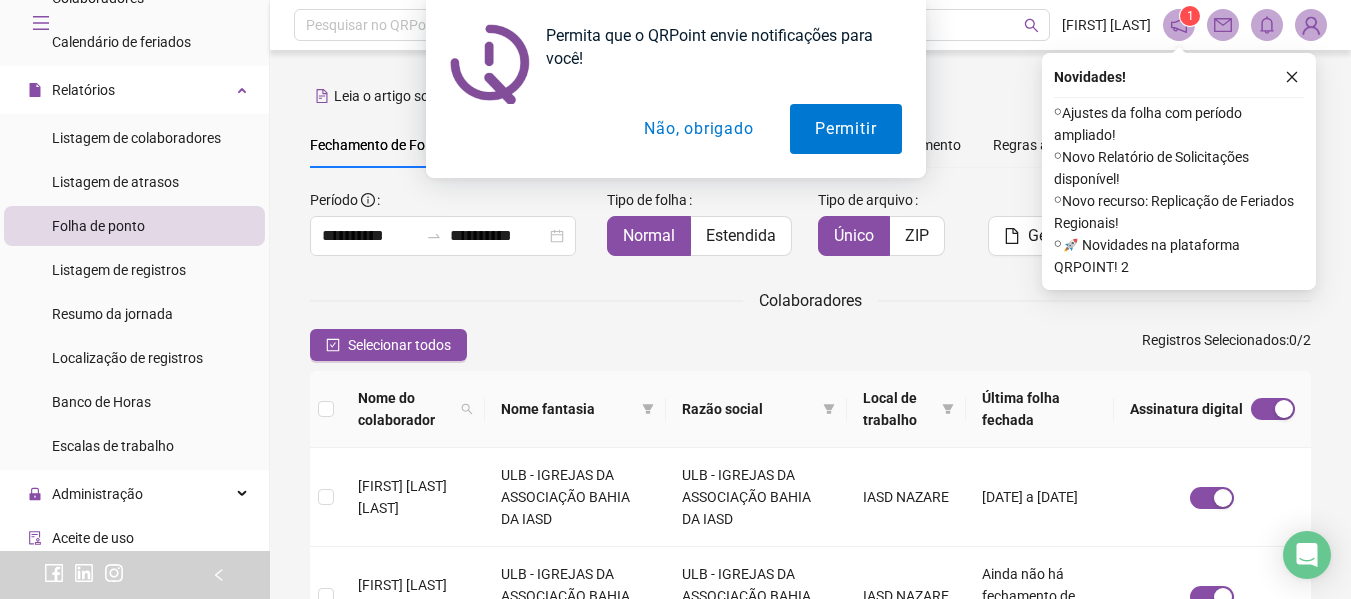 scroll, scrollTop: 110, scrollLeft: 0, axis: vertical 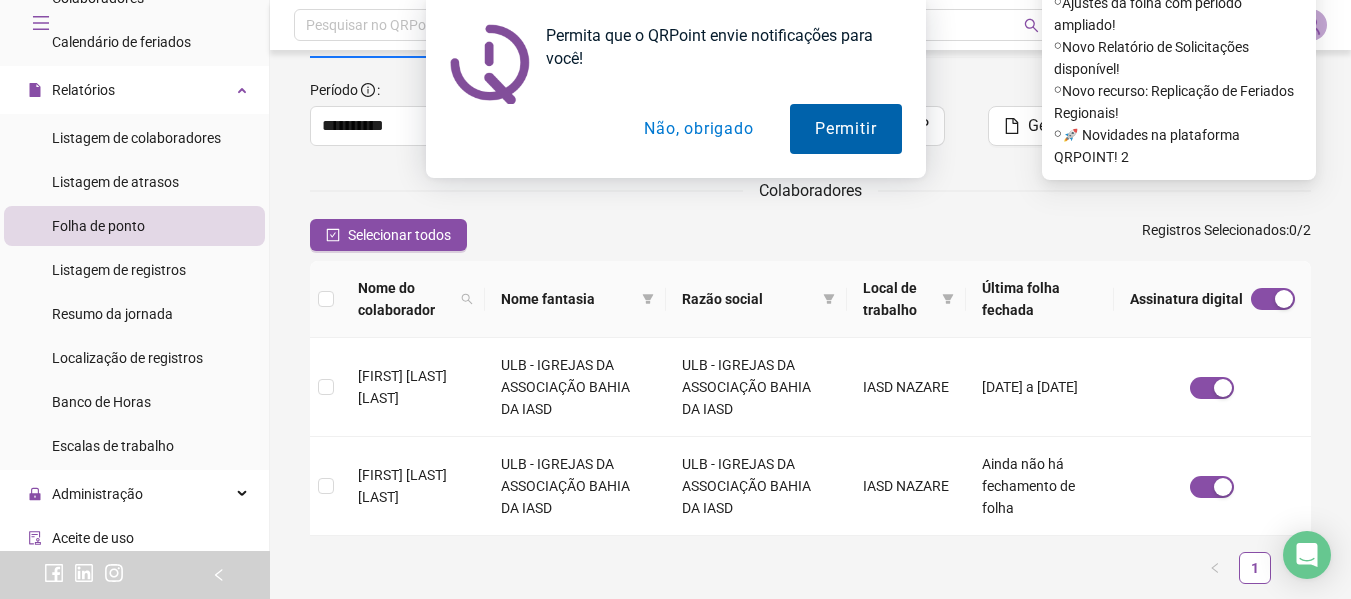 click on "Permitir" at bounding box center (845, 129) 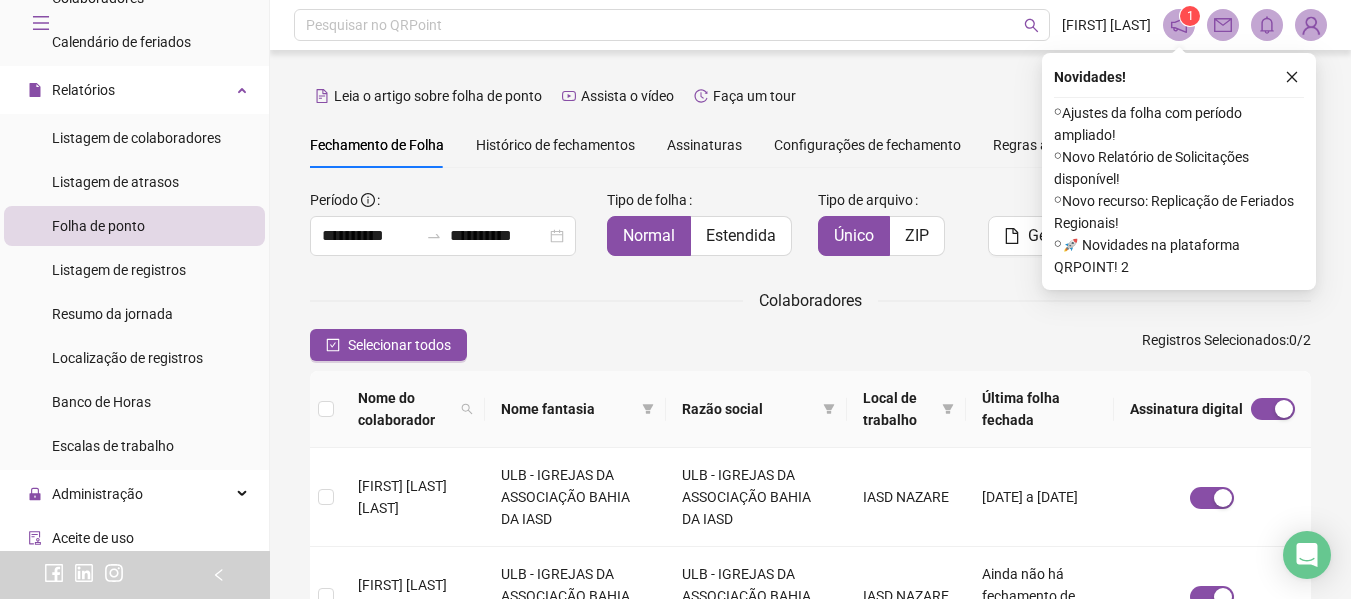 scroll, scrollTop: 221, scrollLeft: 0, axis: vertical 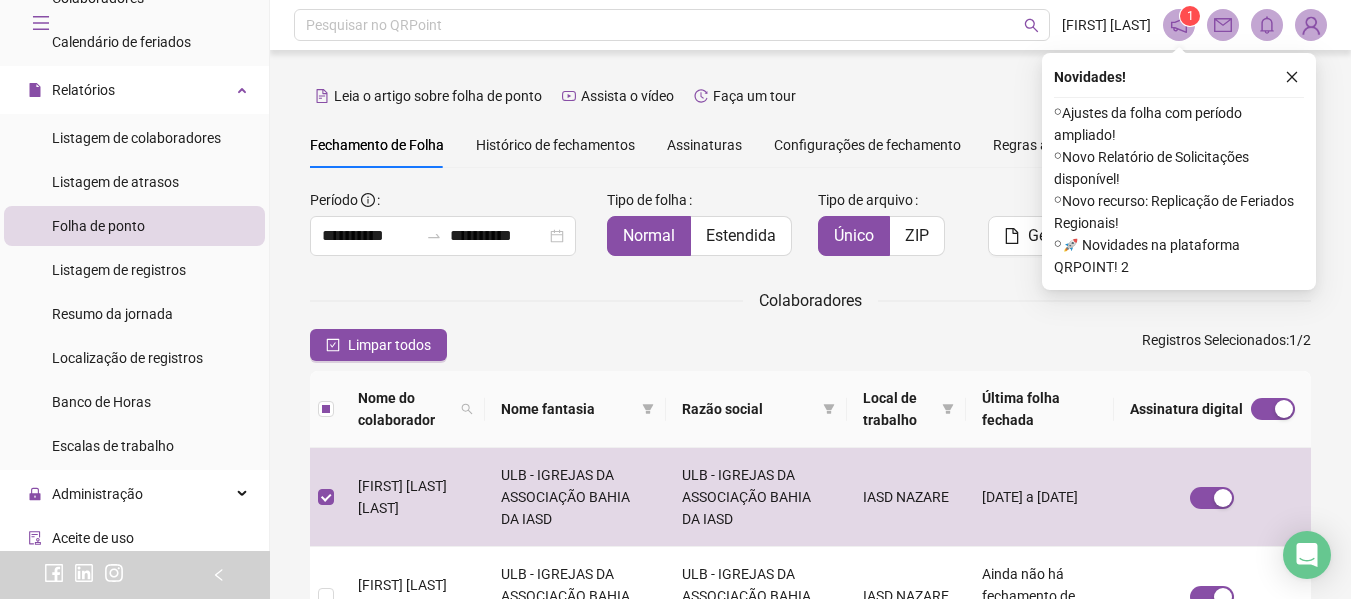 click on "Assinaturas" at bounding box center (704, 145) 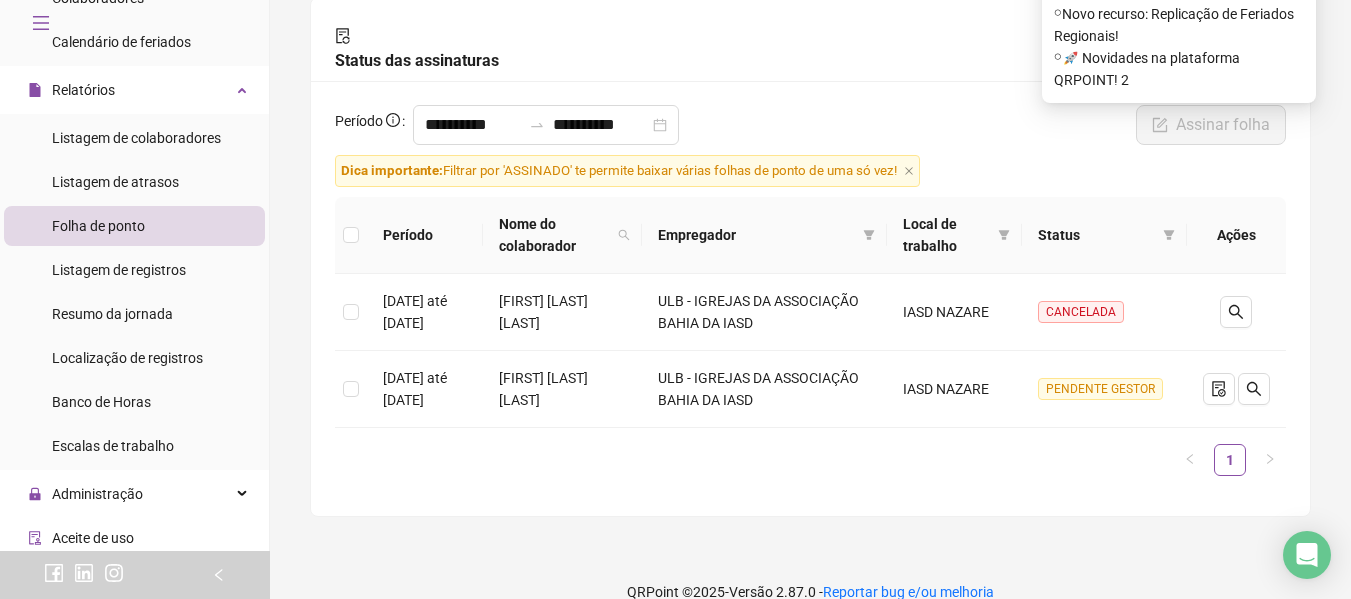 scroll, scrollTop: 0, scrollLeft: 0, axis: both 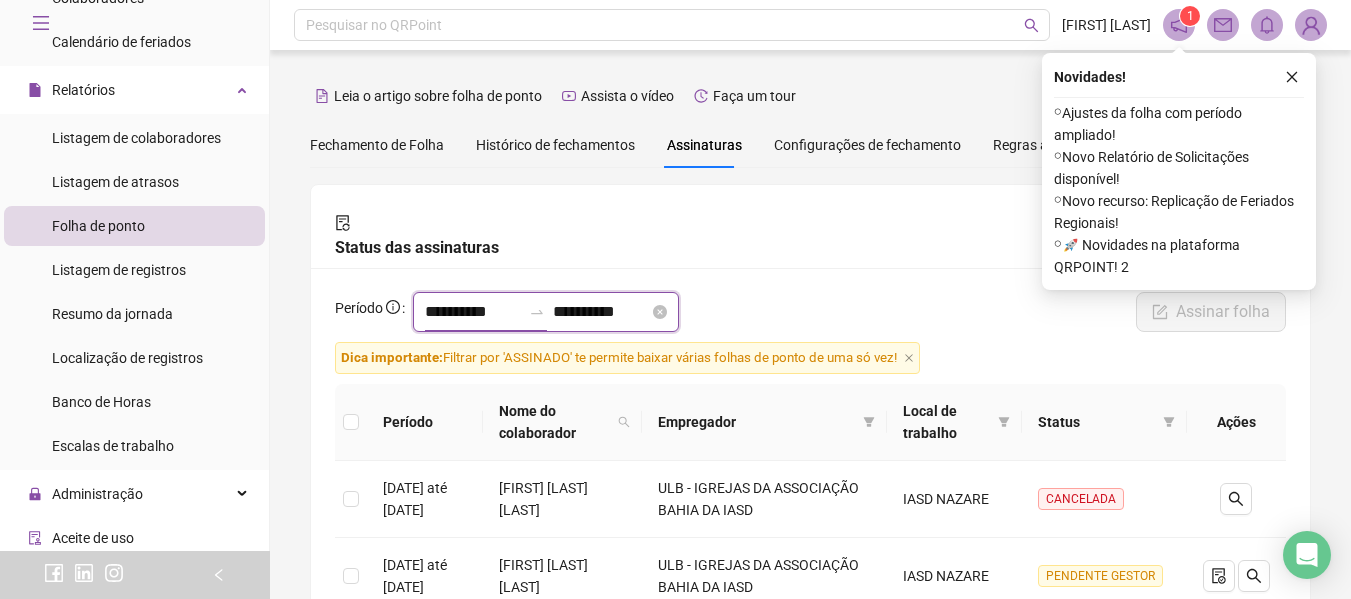 click on "**********" at bounding box center (473, 312) 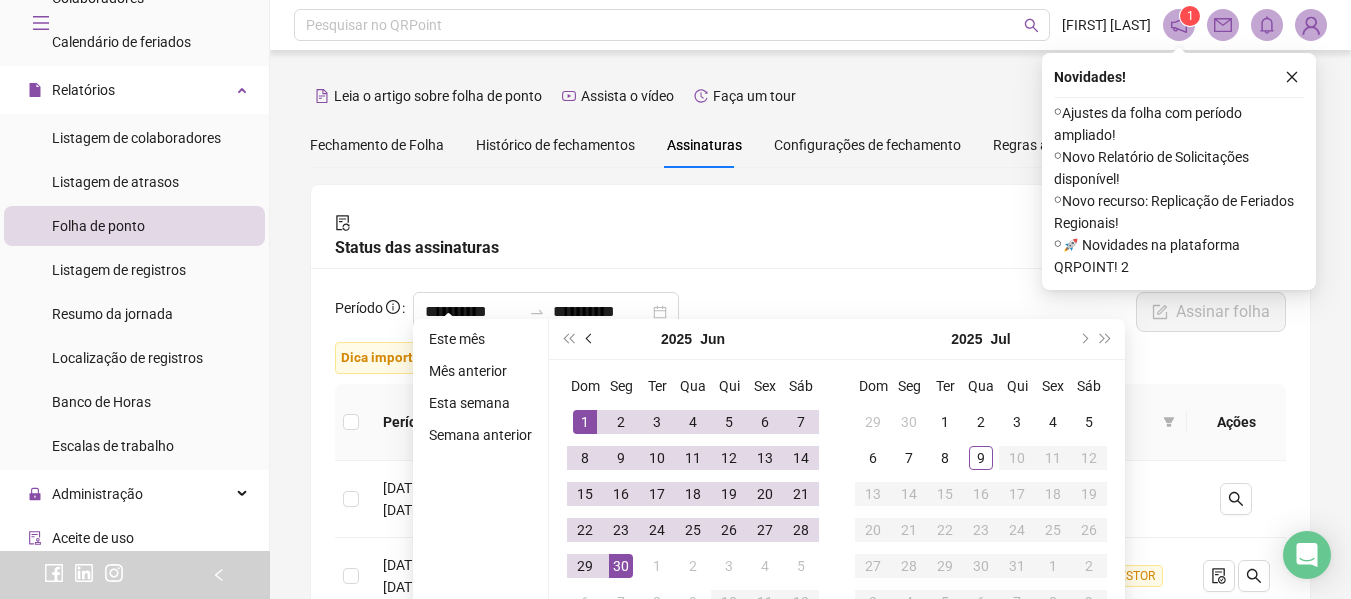click at bounding box center (591, 339) 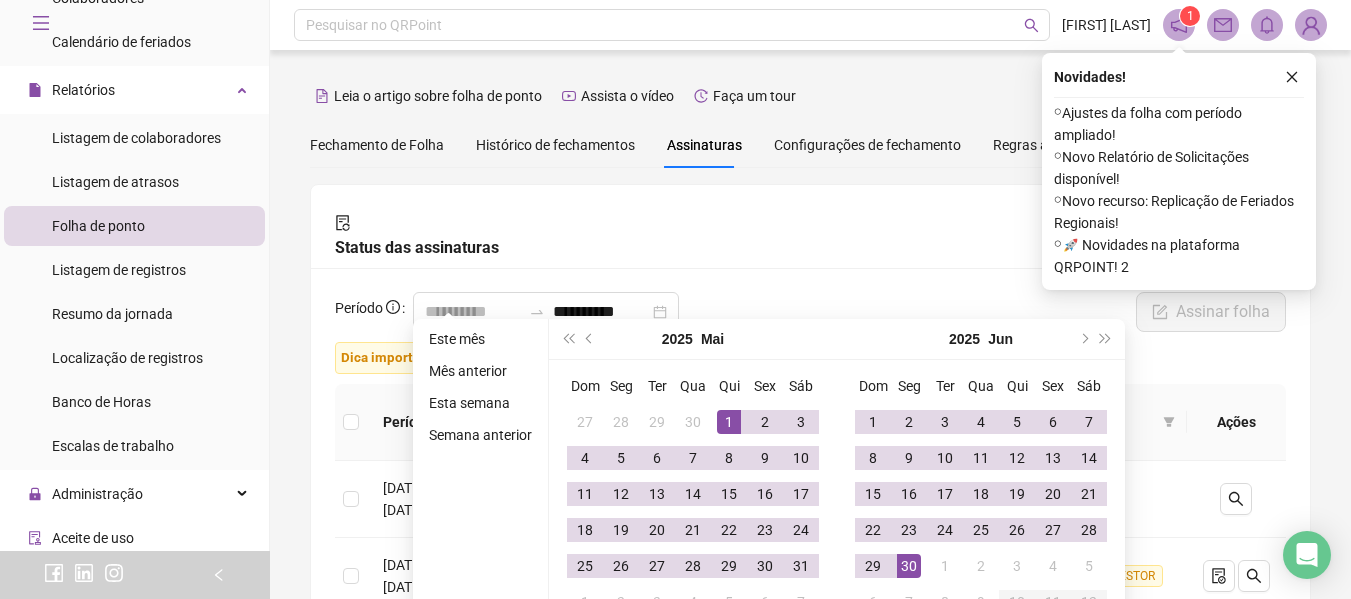 click on "1" at bounding box center [729, 422] 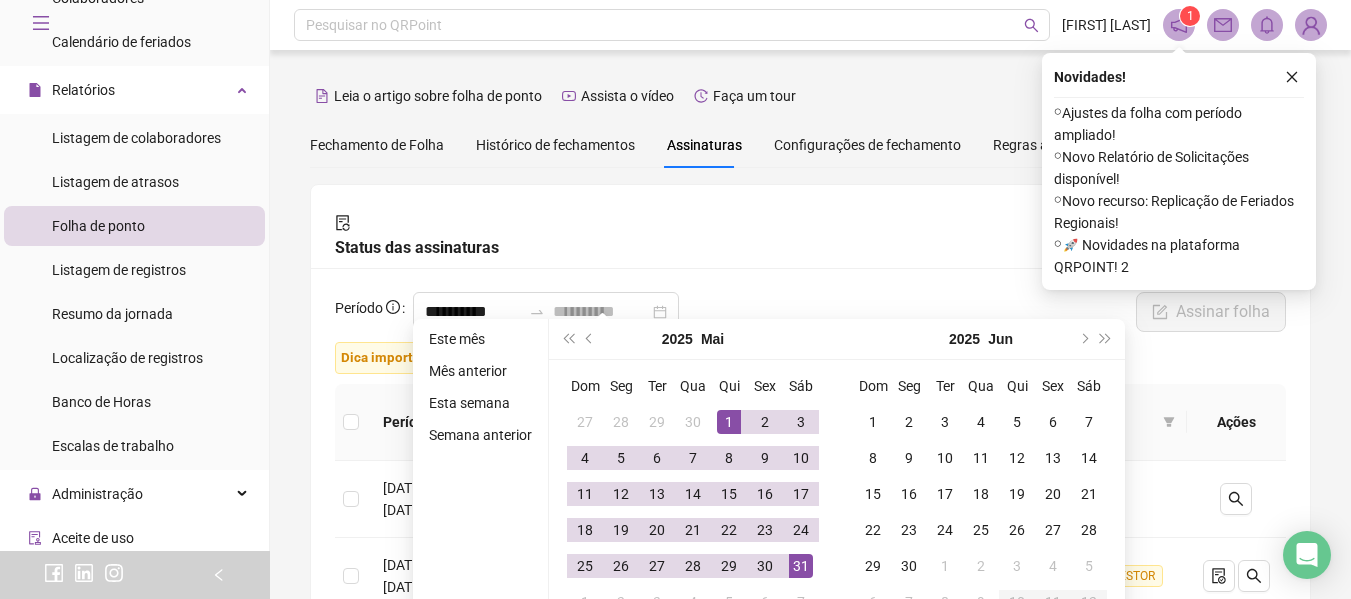 click on "31" at bounding box center (801, 566) 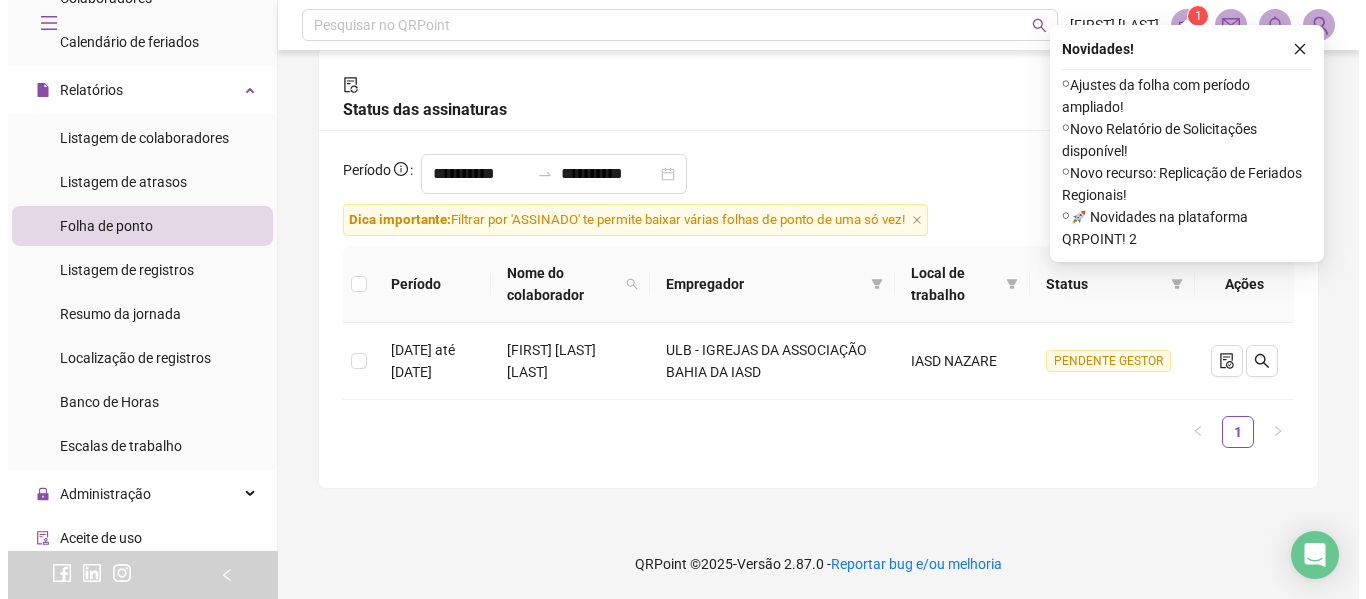 scroll, scrollTop: 110, scrollLeft: 0, axis: vertical 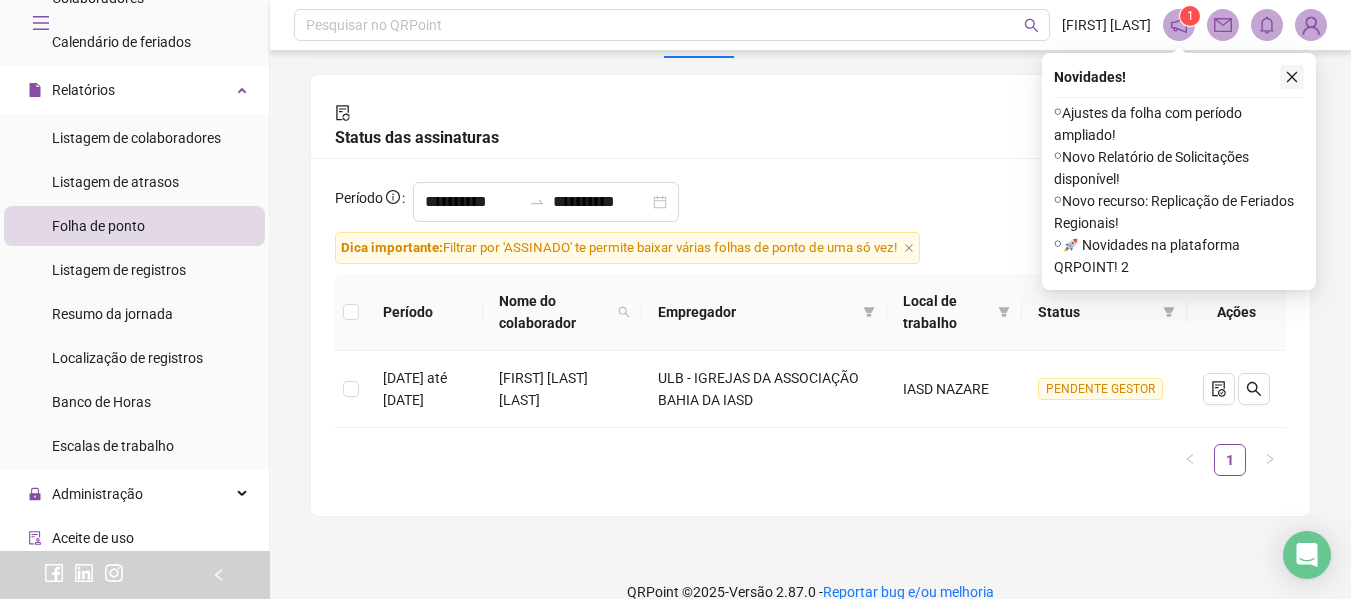 click at bounding box center [1292, 77] 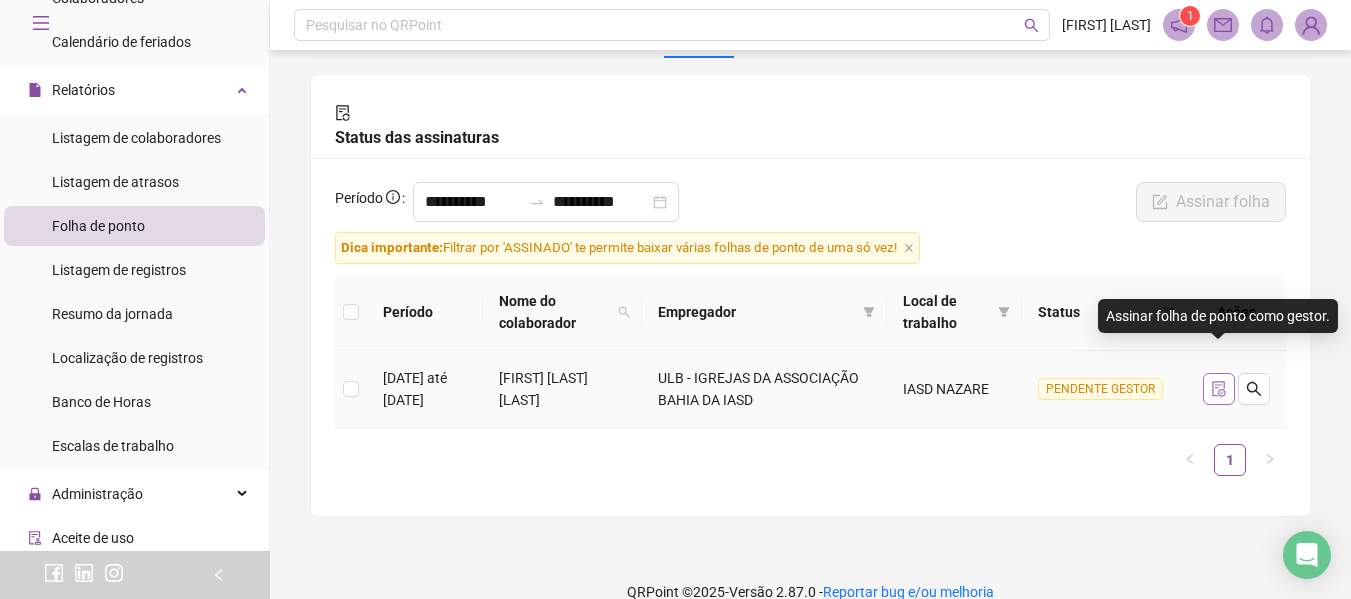 click at bounding box center (1218, 389) 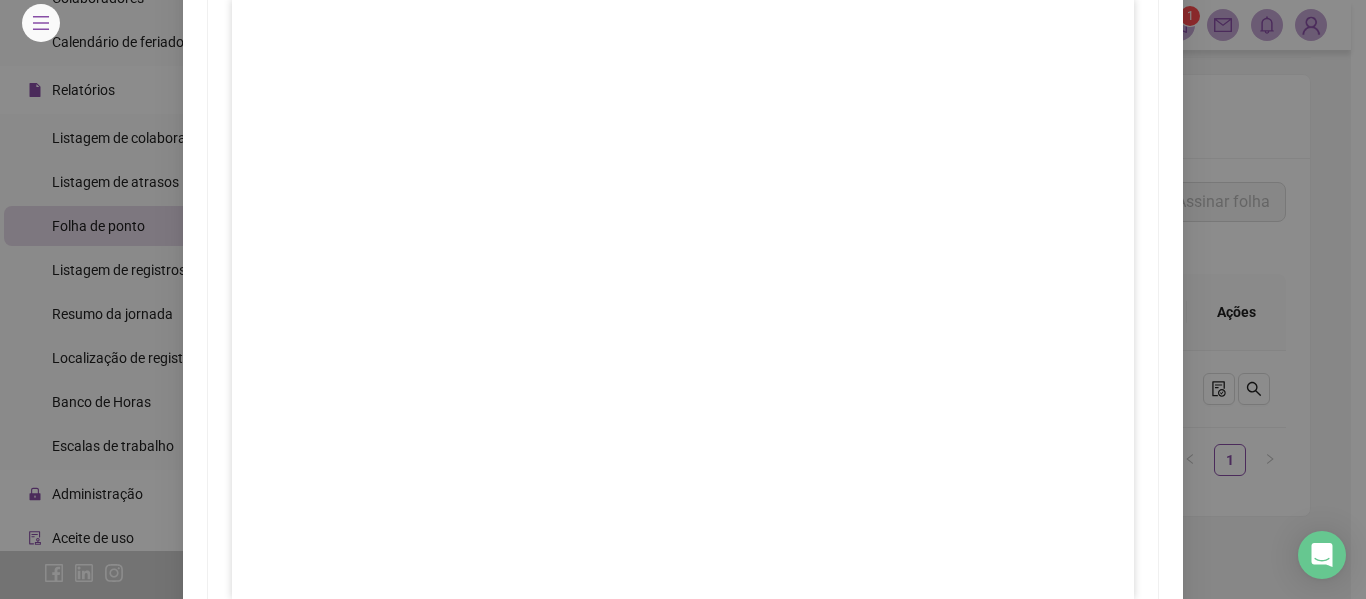 scroll, scrollTop: 0, scrollLeft: 0, axis: both 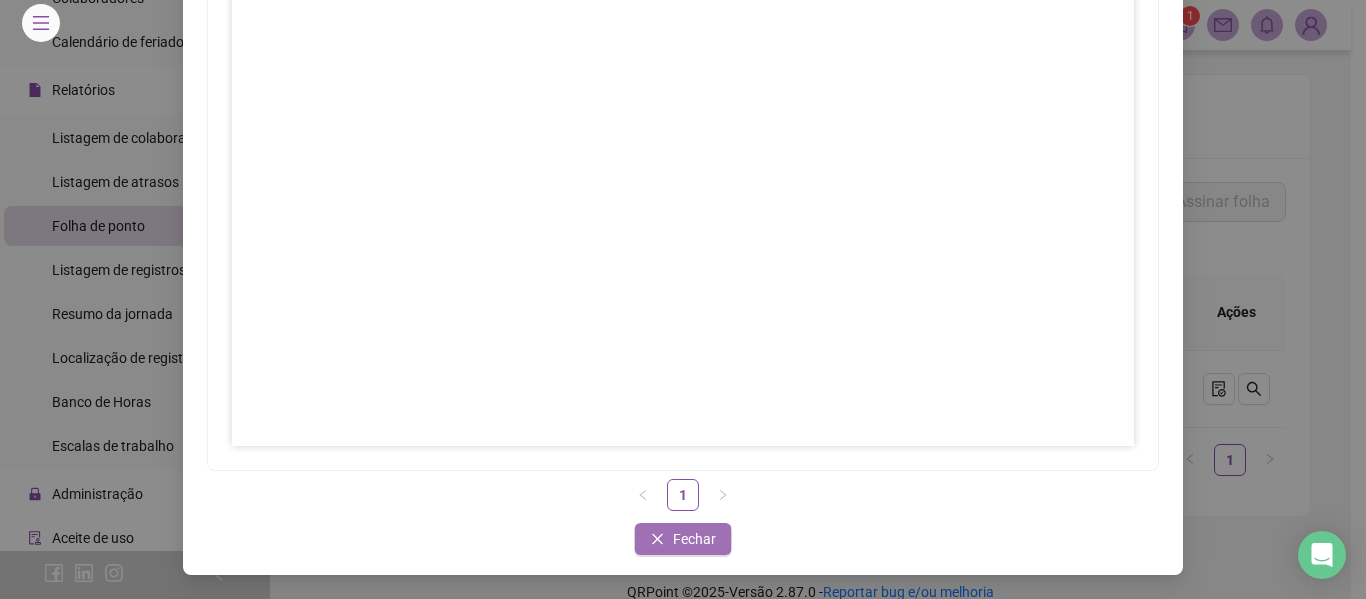 click at bounding box center (658, 539) 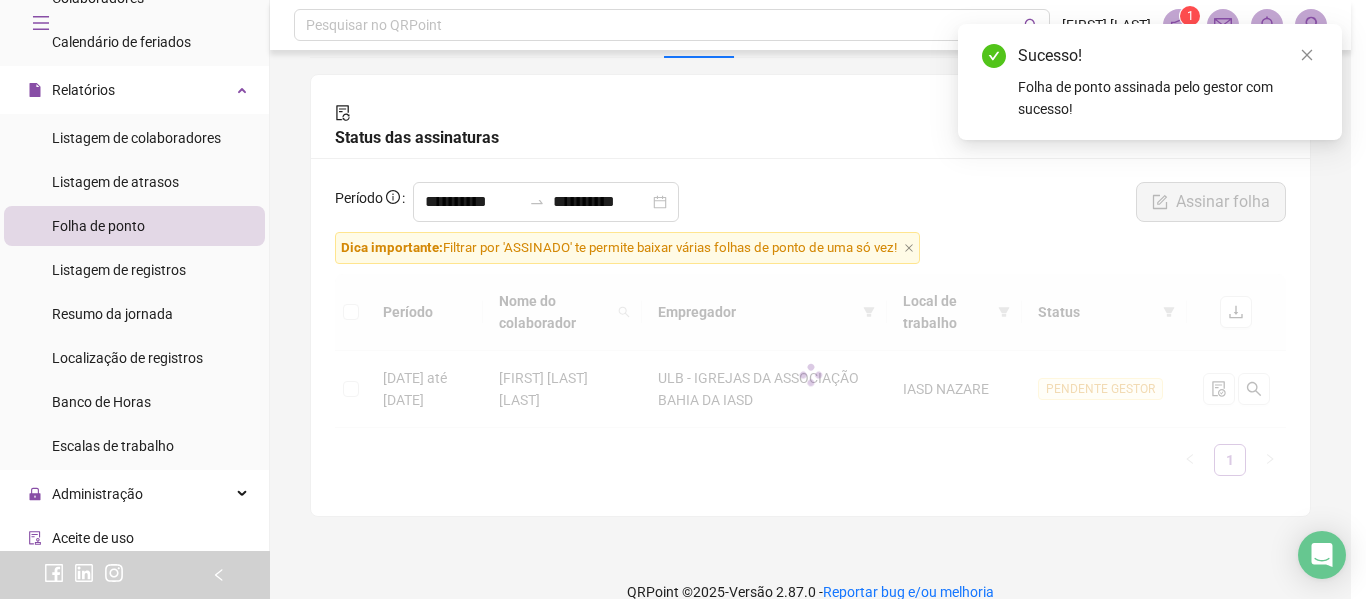 scroll, scrollTop: 231, scrollLeft: 0, axis: vertical 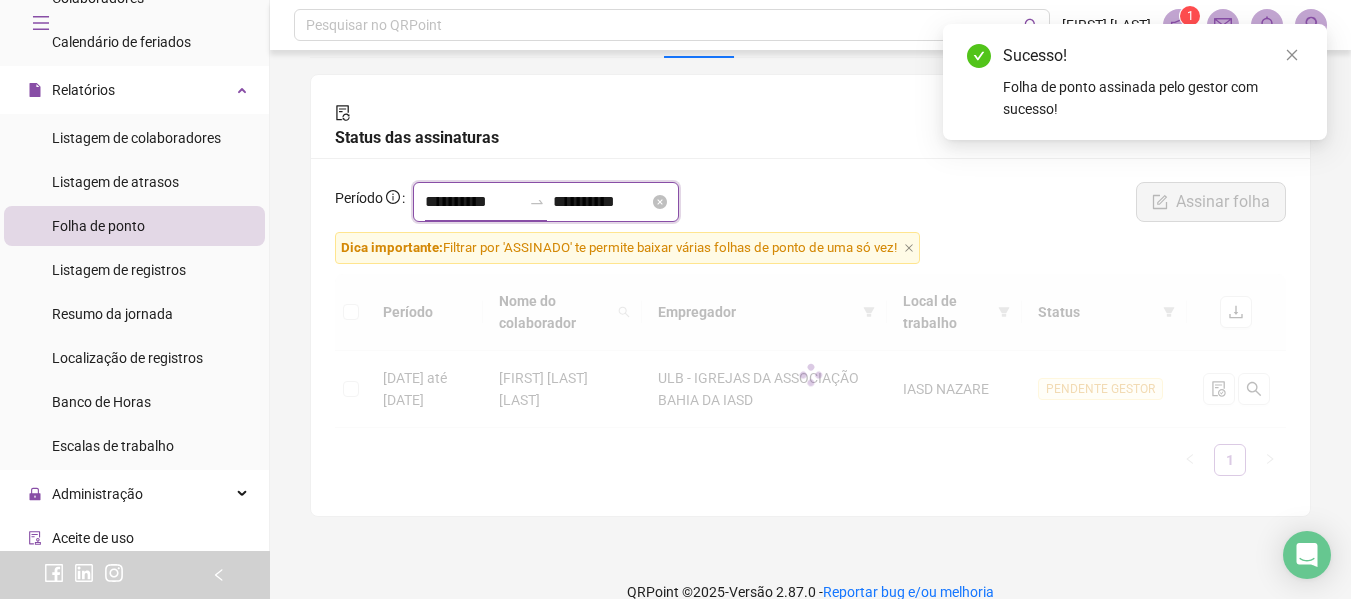 click on "**********" at bounding box center [473, 202] 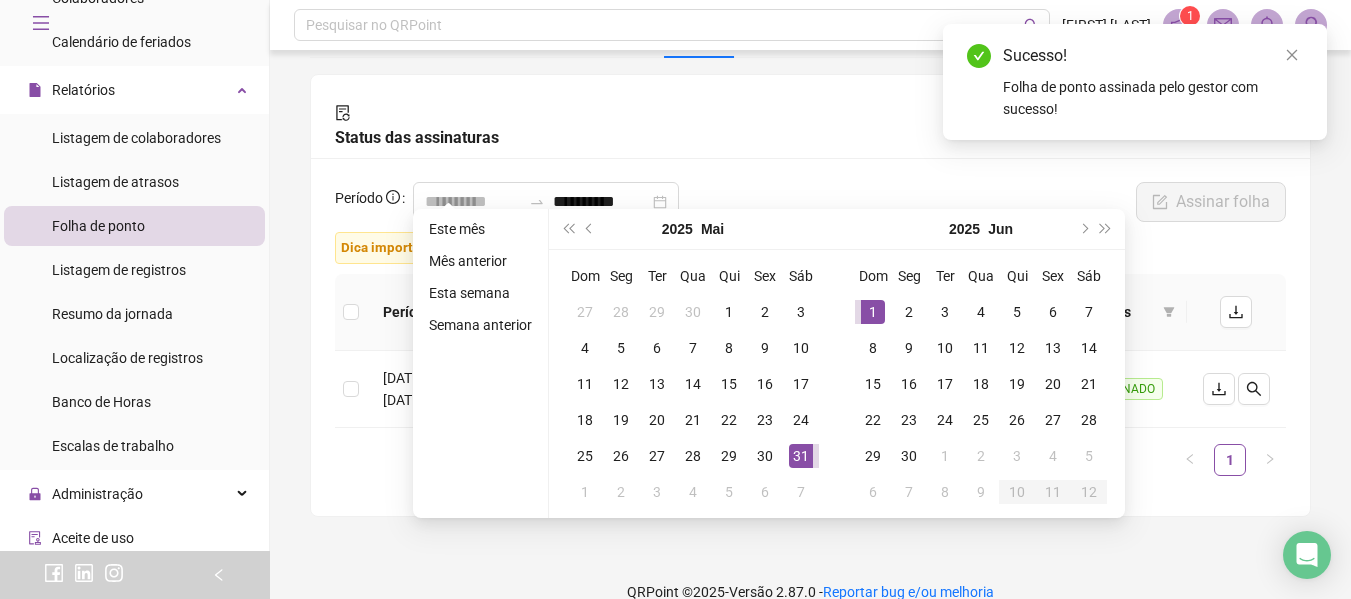 click on "1" at bounding box center (873, 312) 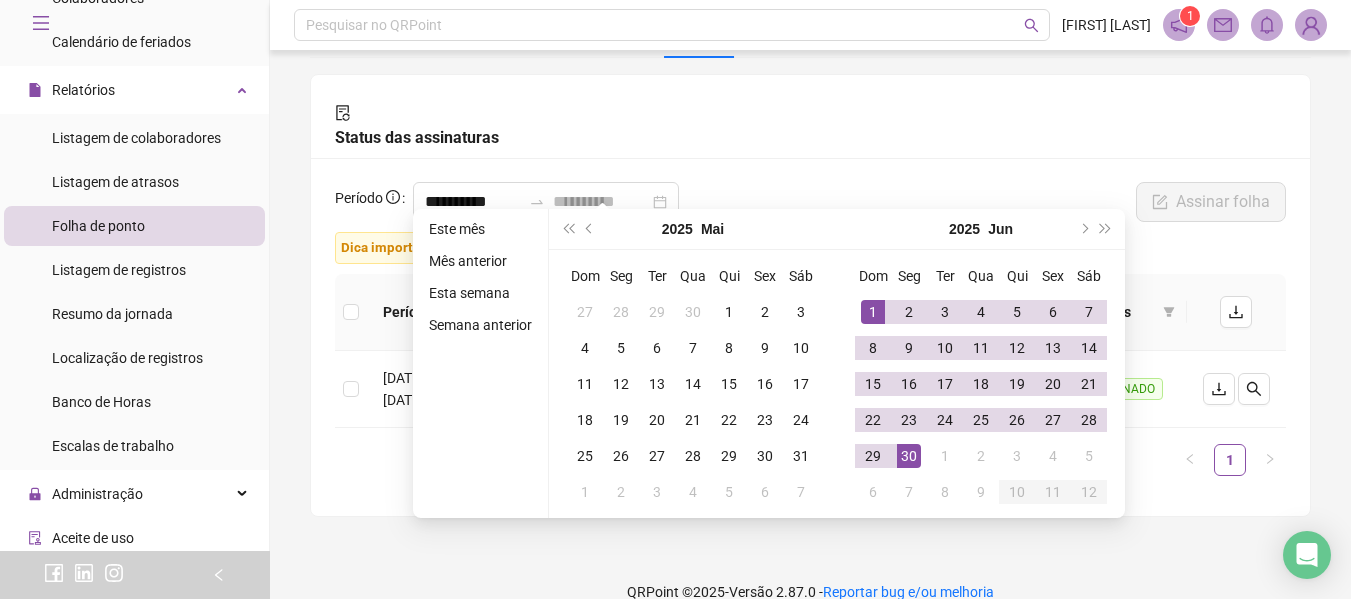 click on "30" at bounding box center (909, 456) 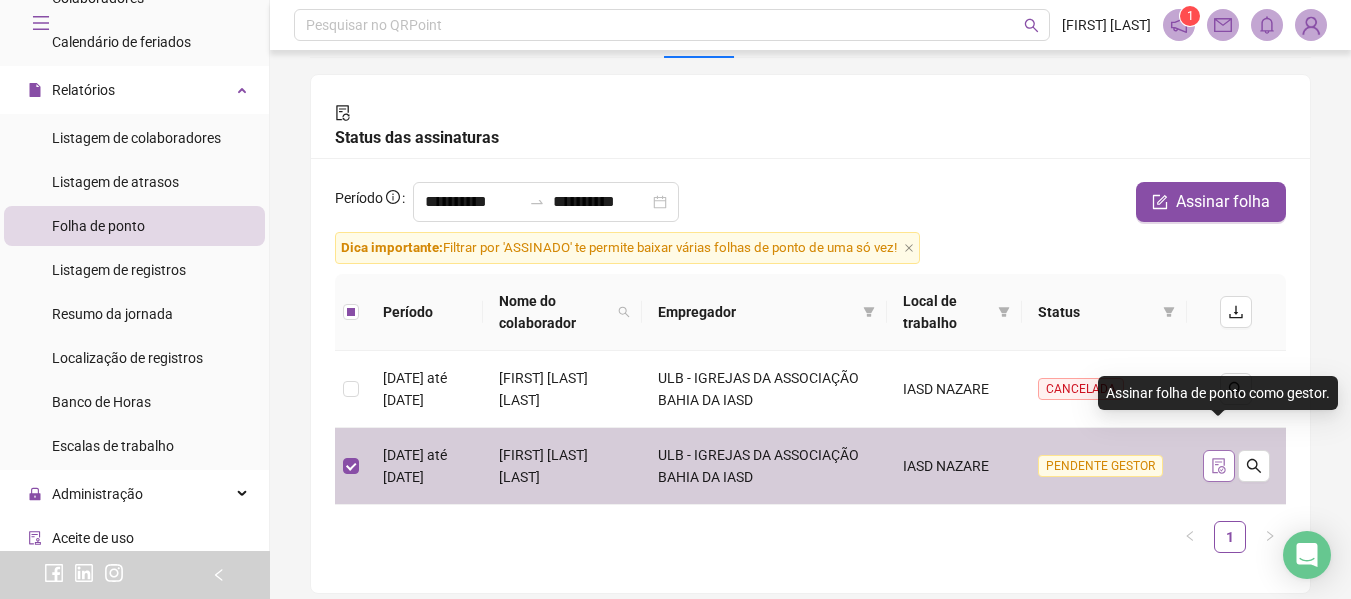 click at bounding box center [1218, 466] 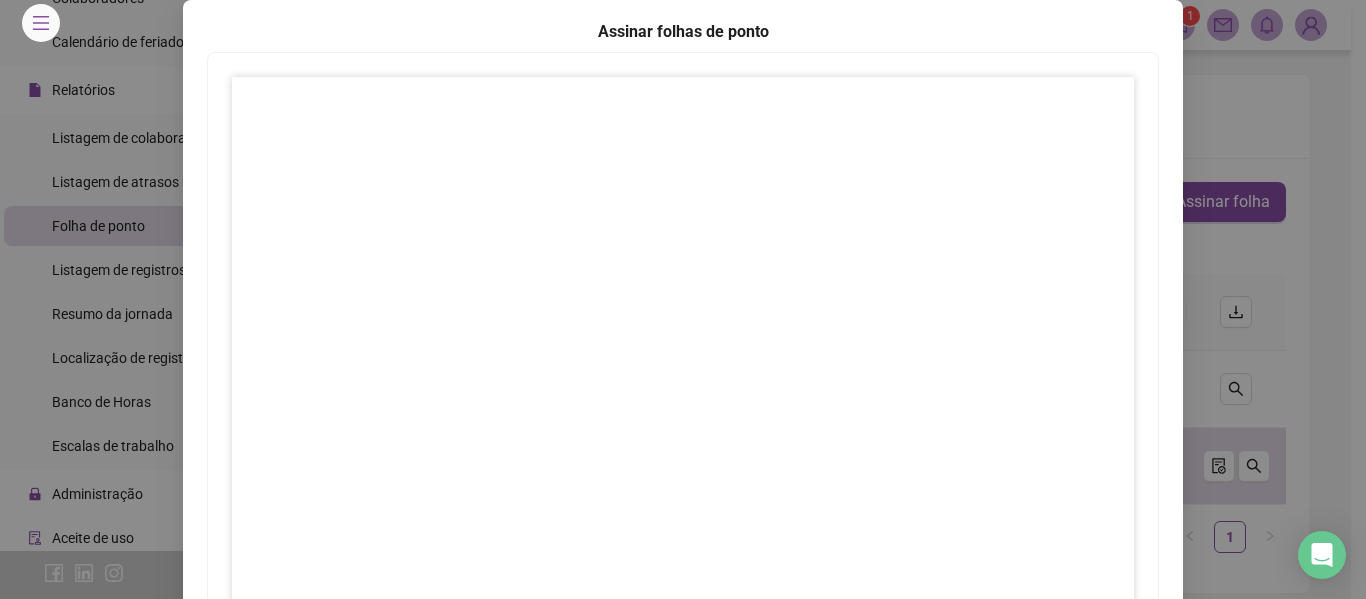 scroll, scrollTop: 0, scrollLeft: 0, axis: both 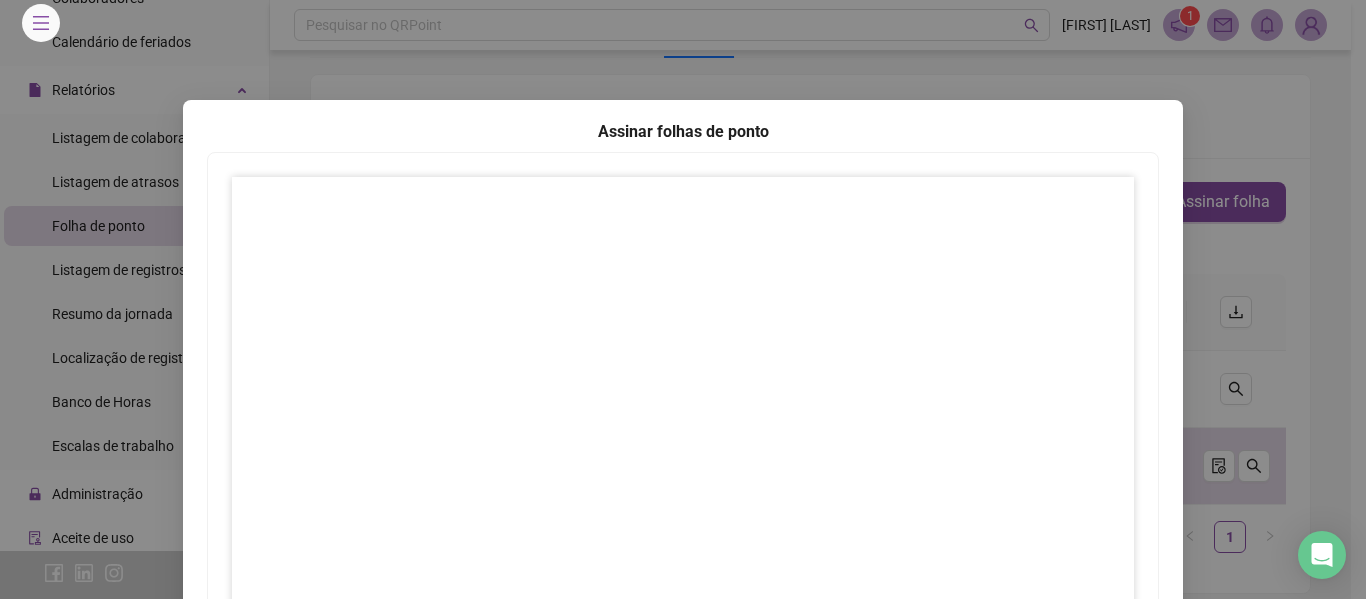 click at bounding box center [683, 477] 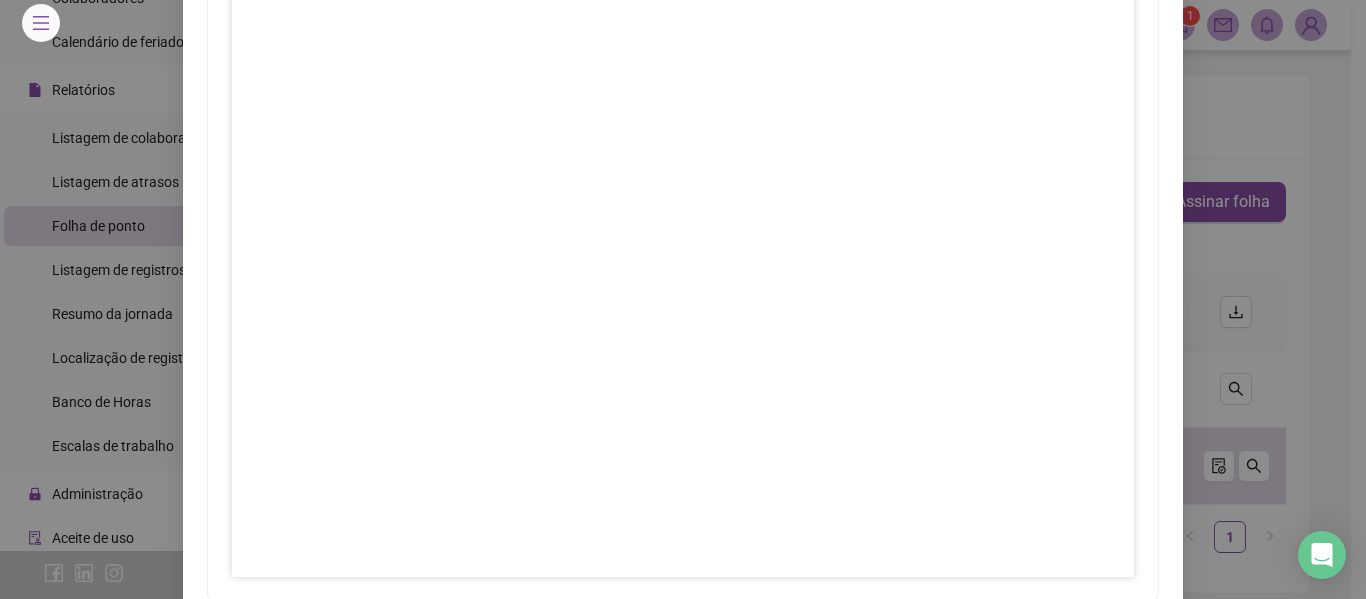 scroll, scrollTop: 331, scrollLeft: 0, axis: vertical 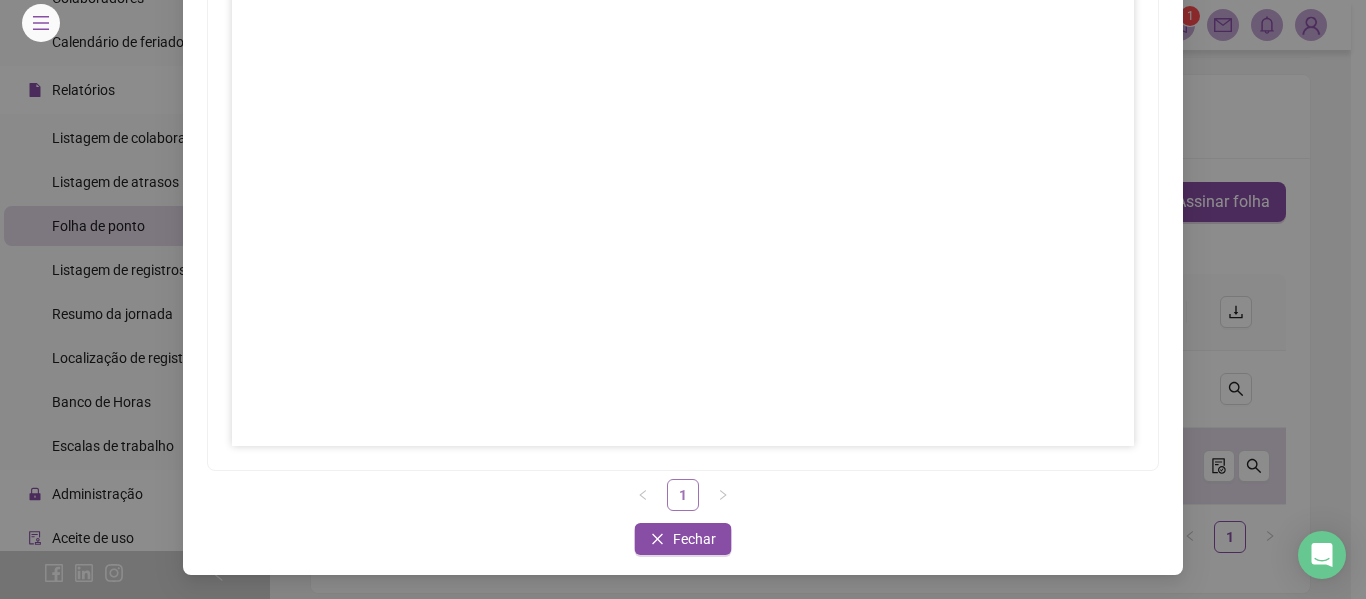 click on "1" at bounding box center [683, 495] 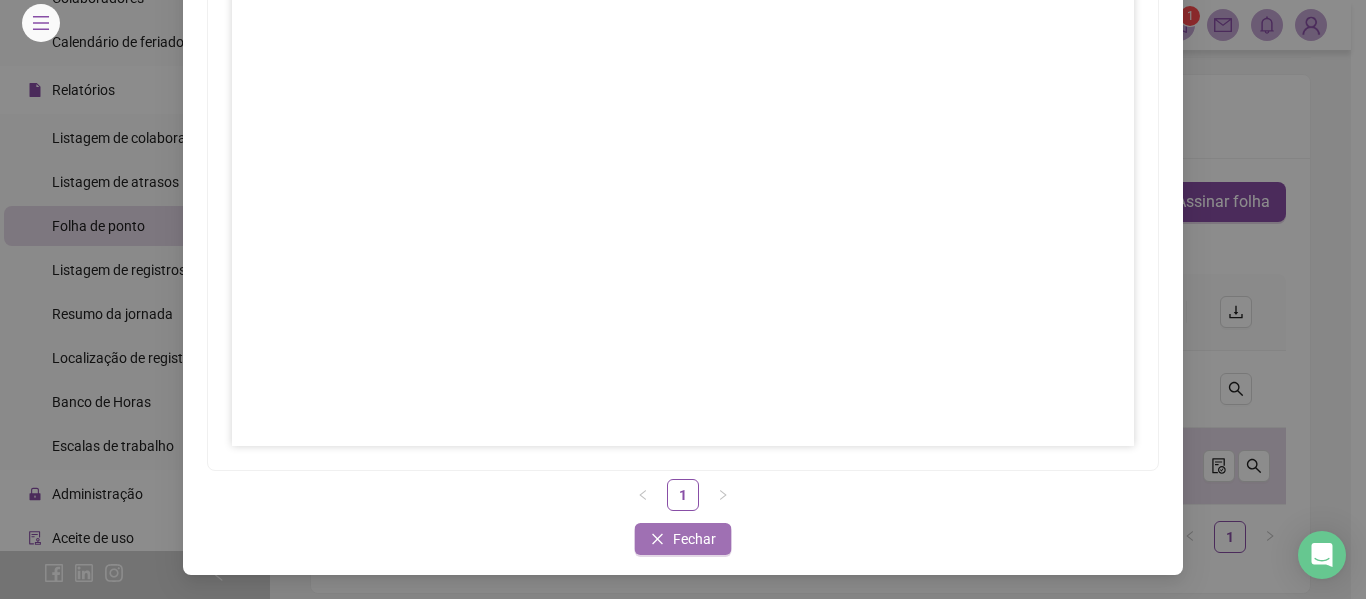click on "Fechar" at bounding box center [694, 539] 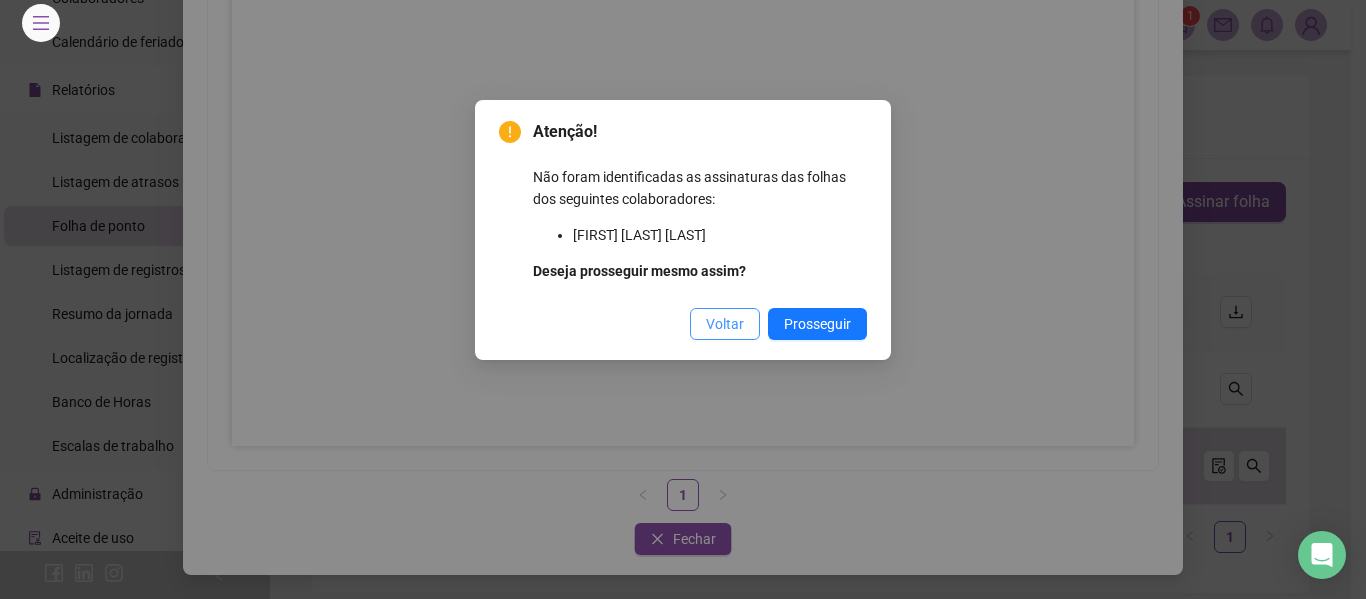click on "Voltar" at bounding box center [725, 324] 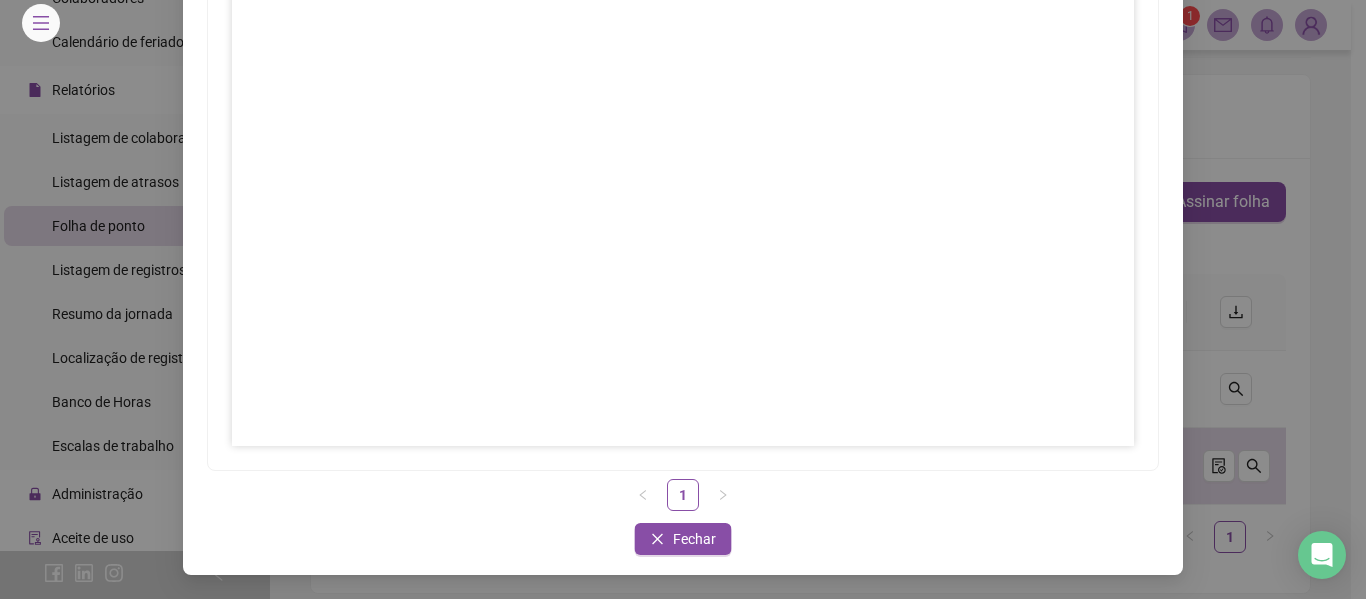 scroll, scrollTop: 0, scrollLeft: 0, axis: both 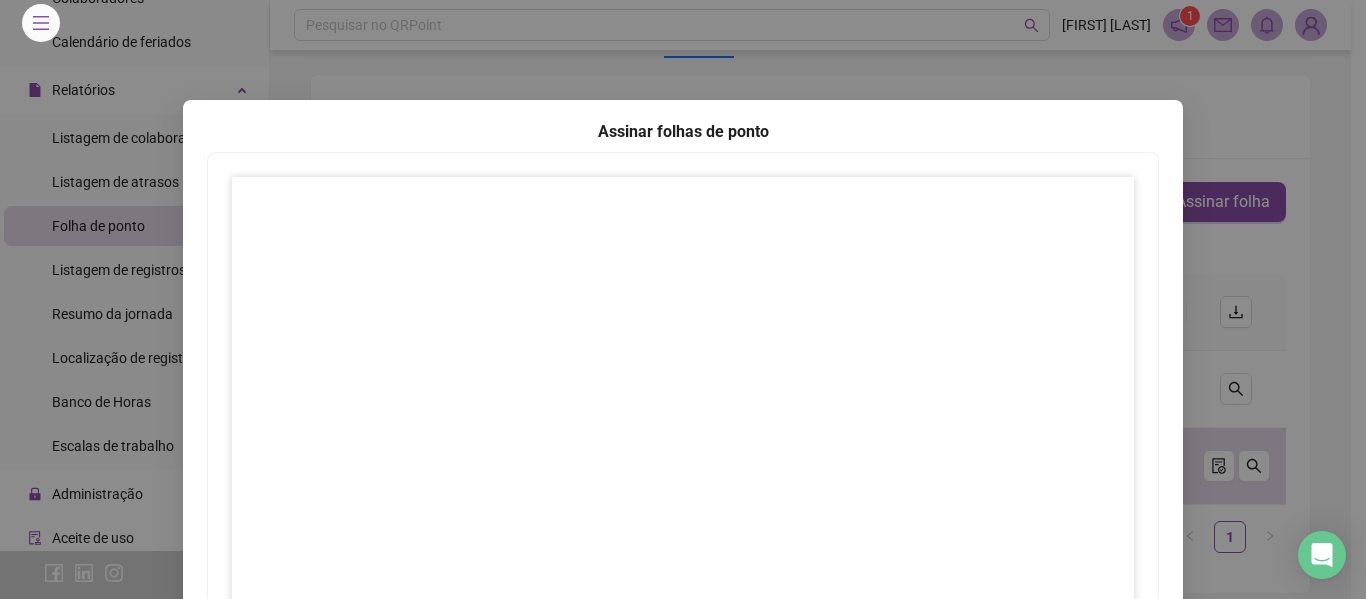 type 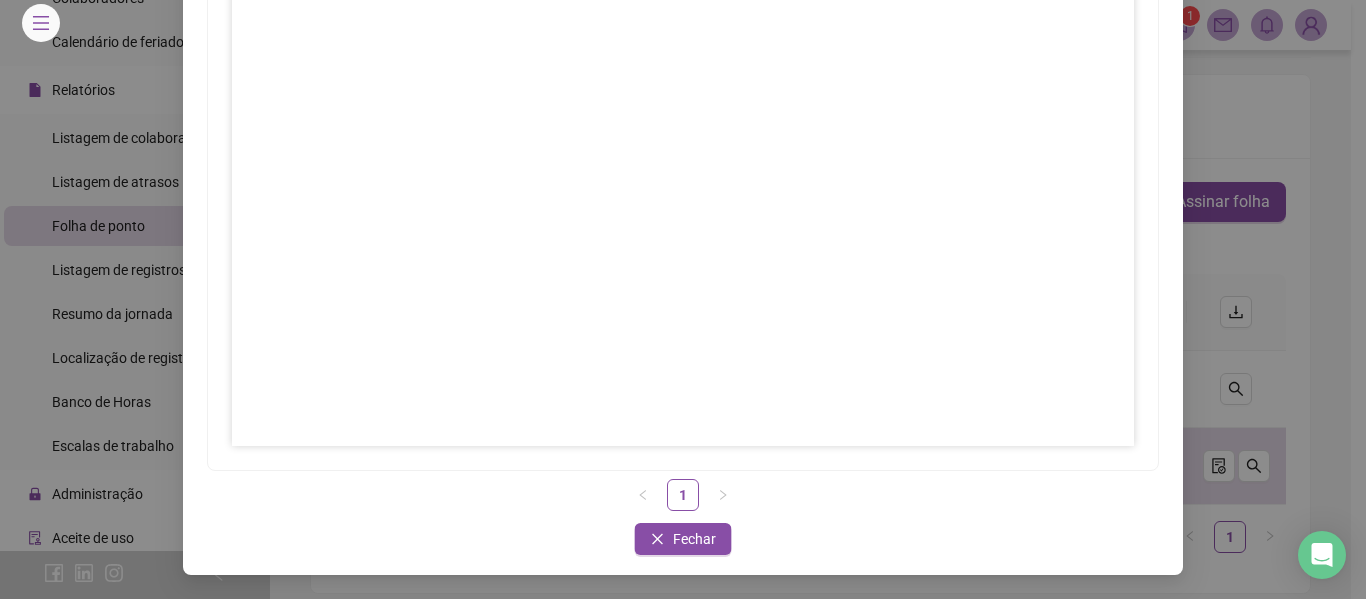 drag, startPoint x: 679, startPoint y: 535, endPoint x: 693, endPoint y: 520, distance: 20.518284 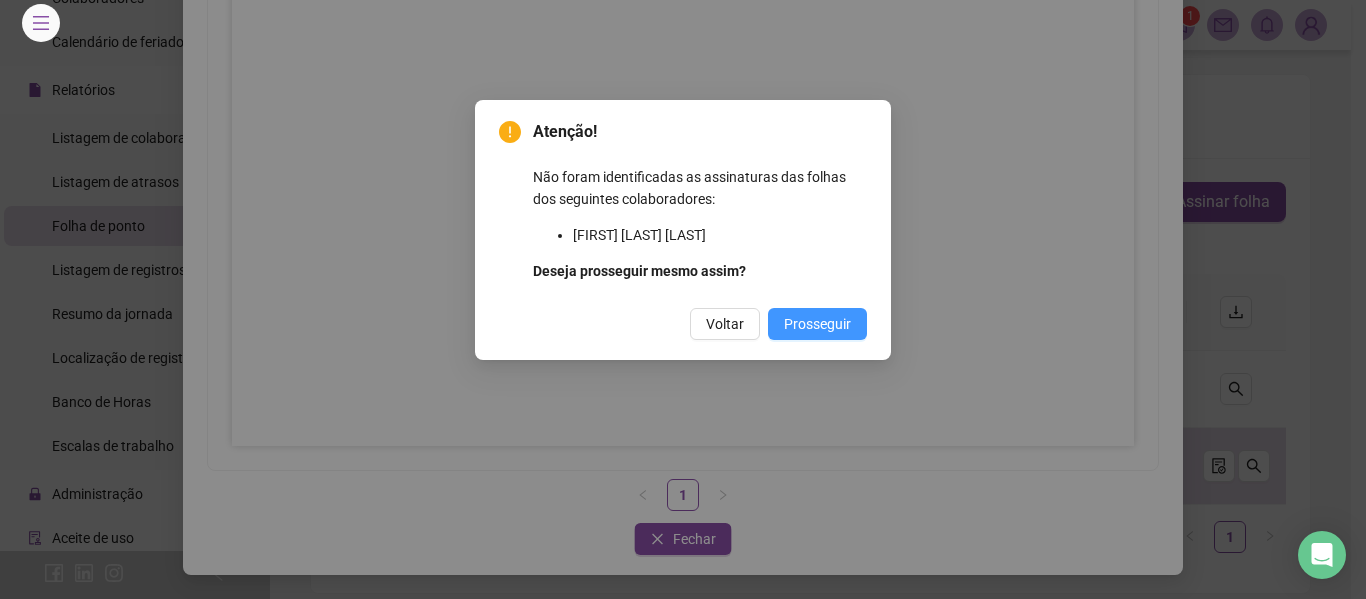 click on "Prosseguir" at bounding box center [817, 324] 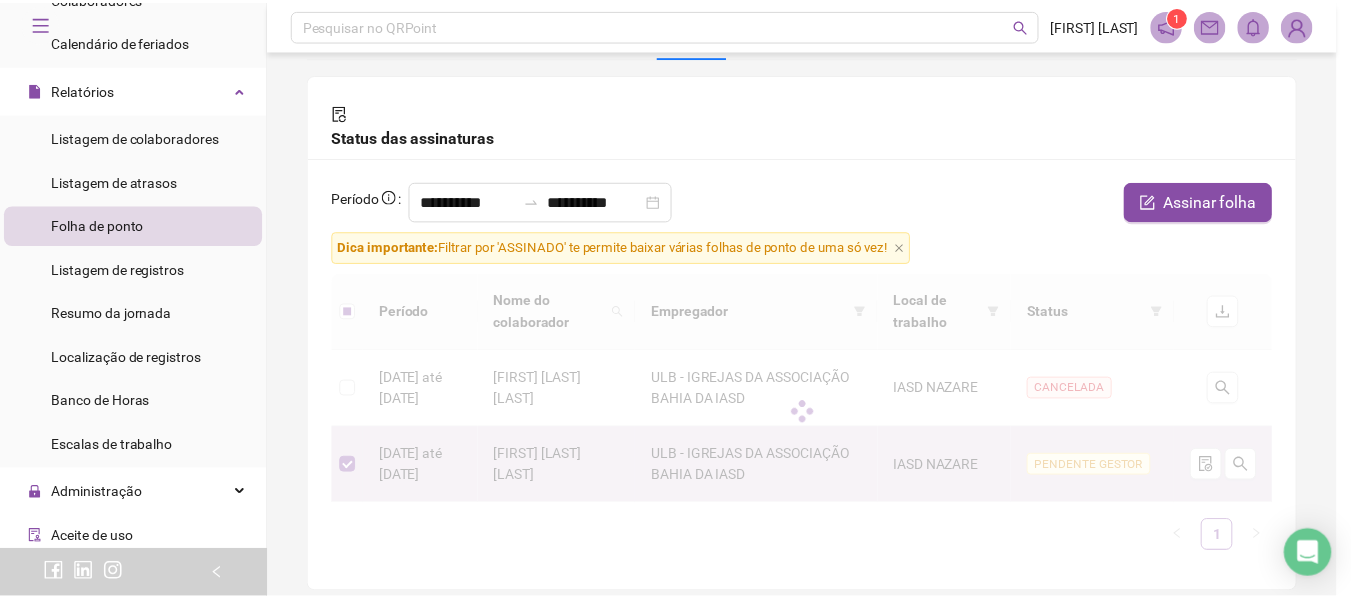 scroll, scrollTop: 231, scrollLeft: 0, axis: vertical 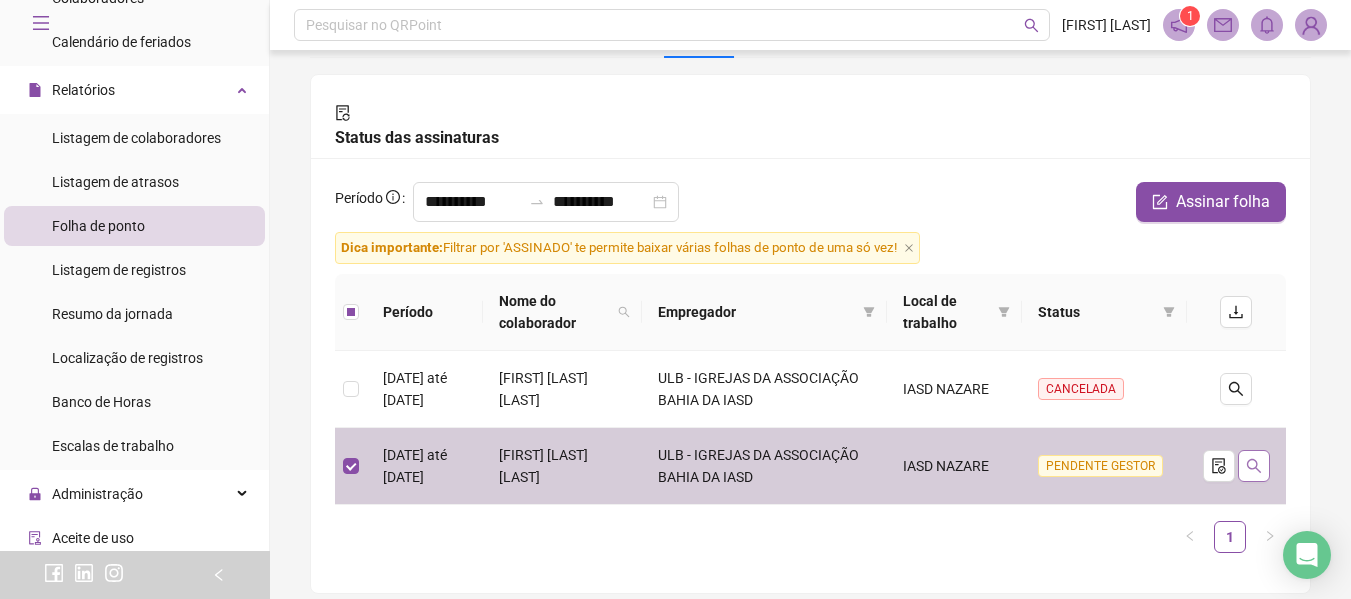click at bounding box center (1254, 466) 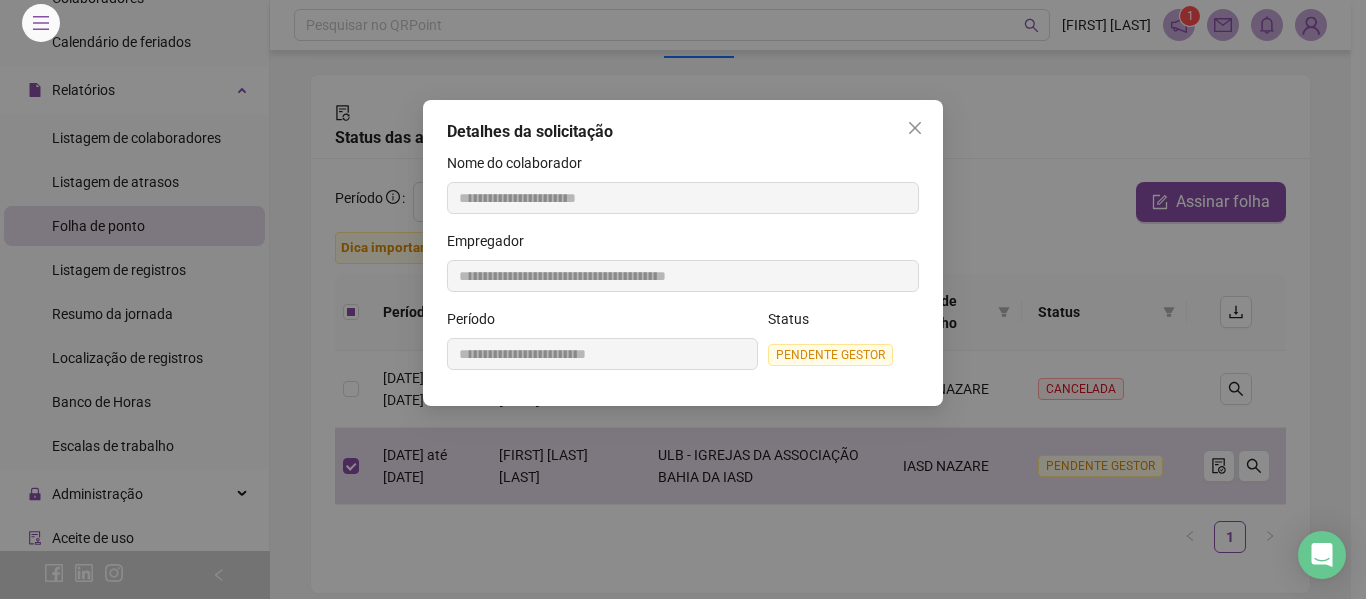 click on "PENDENTE GESTOR" at bounding box center [830, 355] 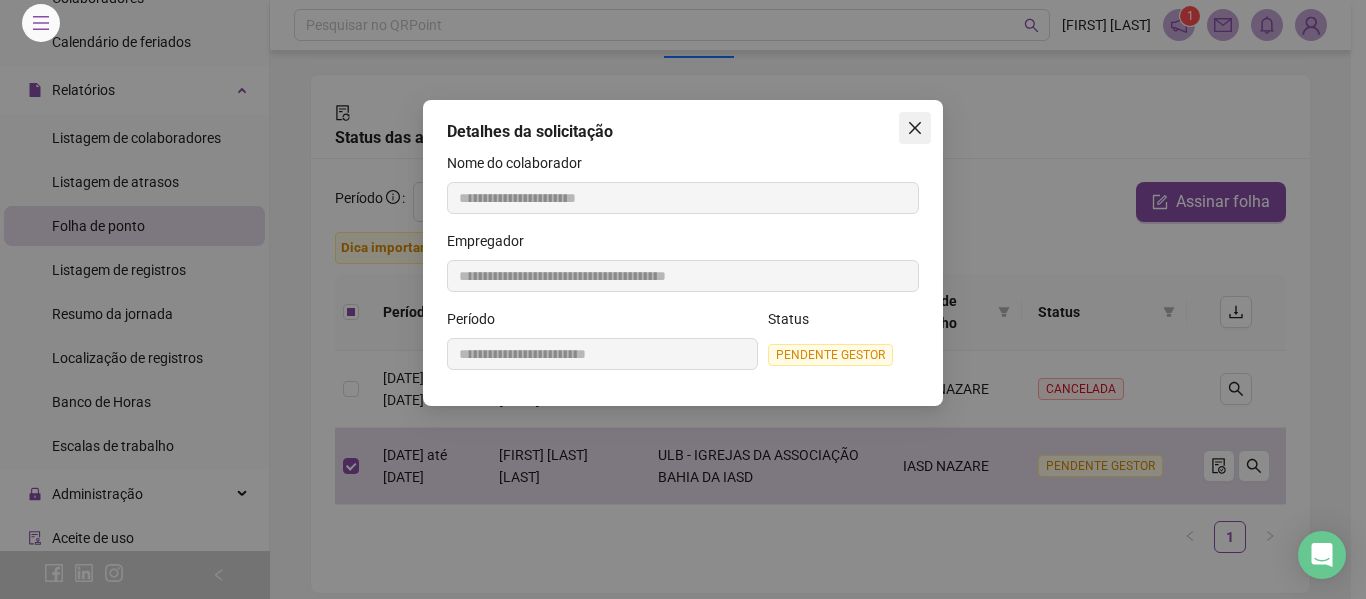 click at bounding box center [915, 128] 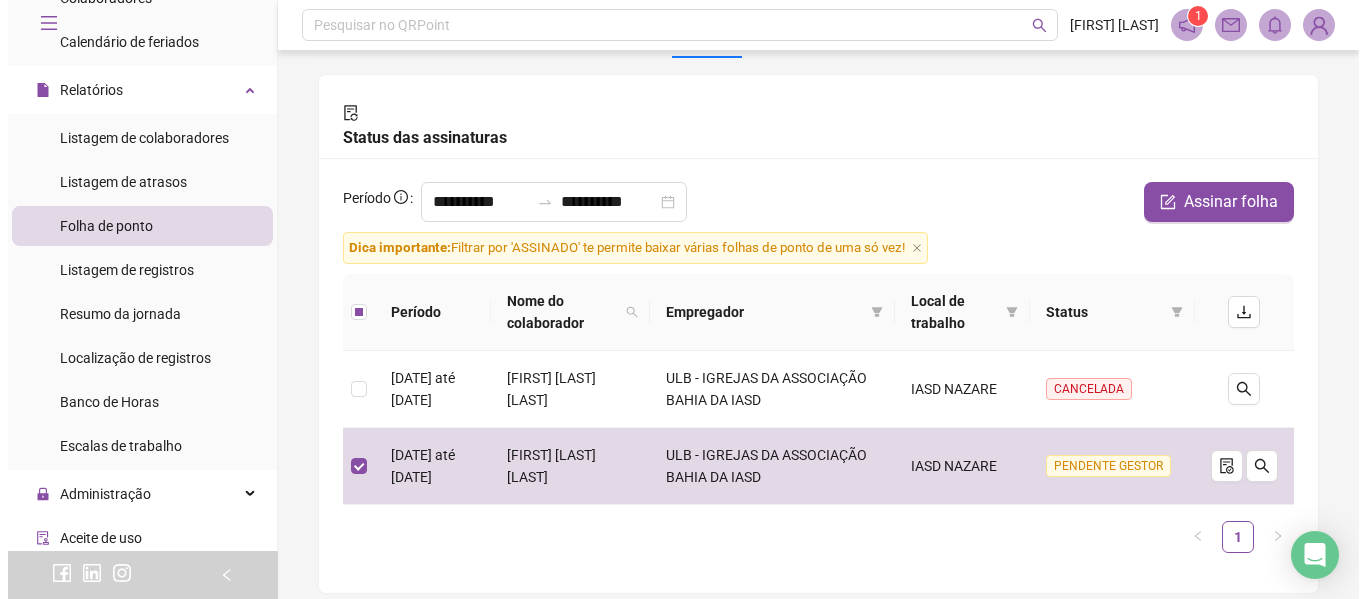 scroll, scrollTop: 0, scrollLeft: 0, axis: both 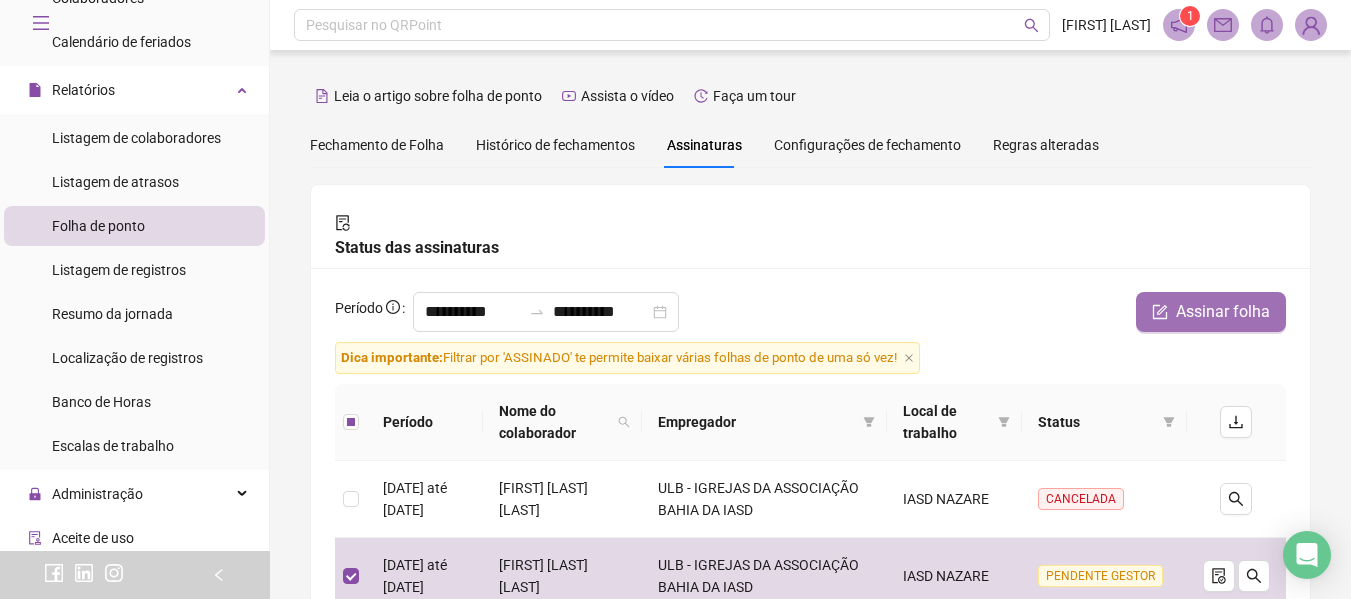 click on "Assinar folha" at bounding box center (1223, 312) 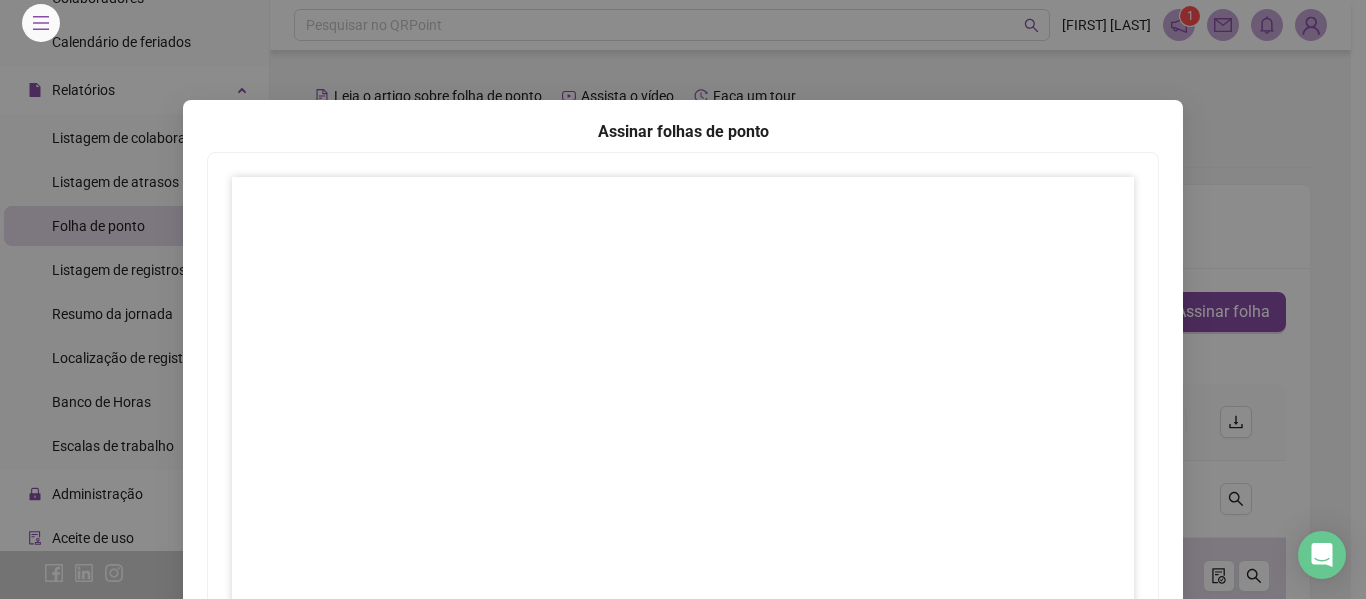 scroll, scrollTop: 331, scrollLeft: 0, axis: vertical 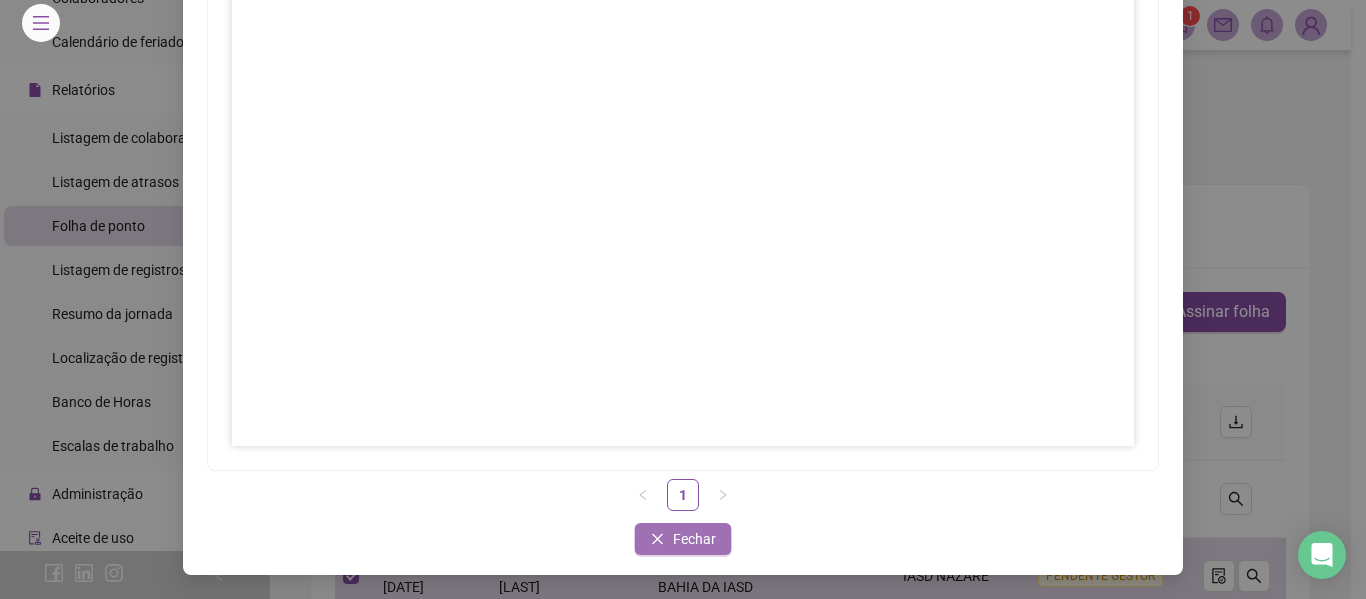 click on "Fechar" at bounding box center [694, 539] 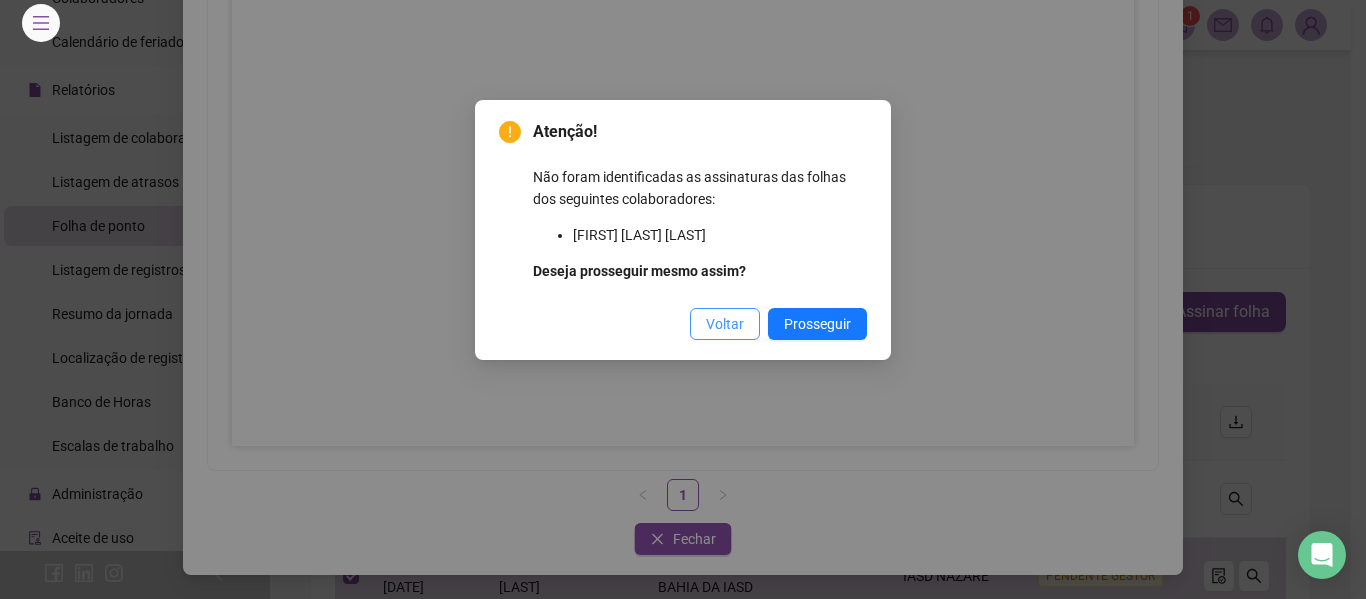 click on "Voltar" at bounding box center [725, 324] 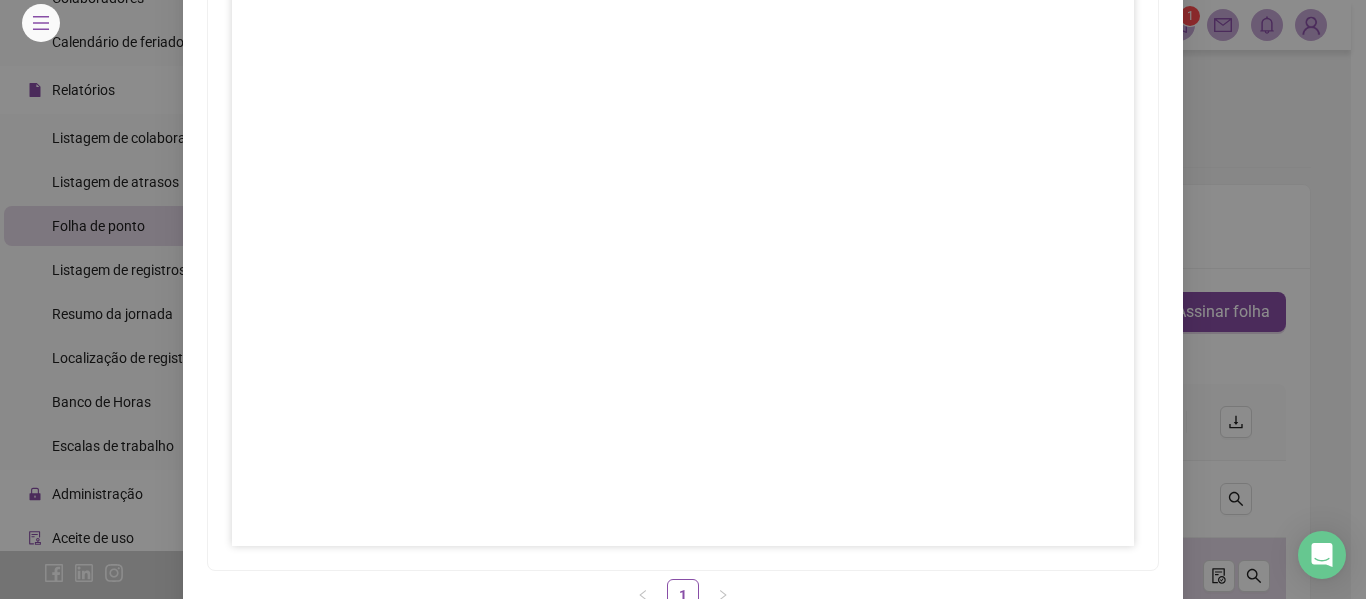 scroll, scrollTop: 331, scrollLeft: 0, axis: vertical 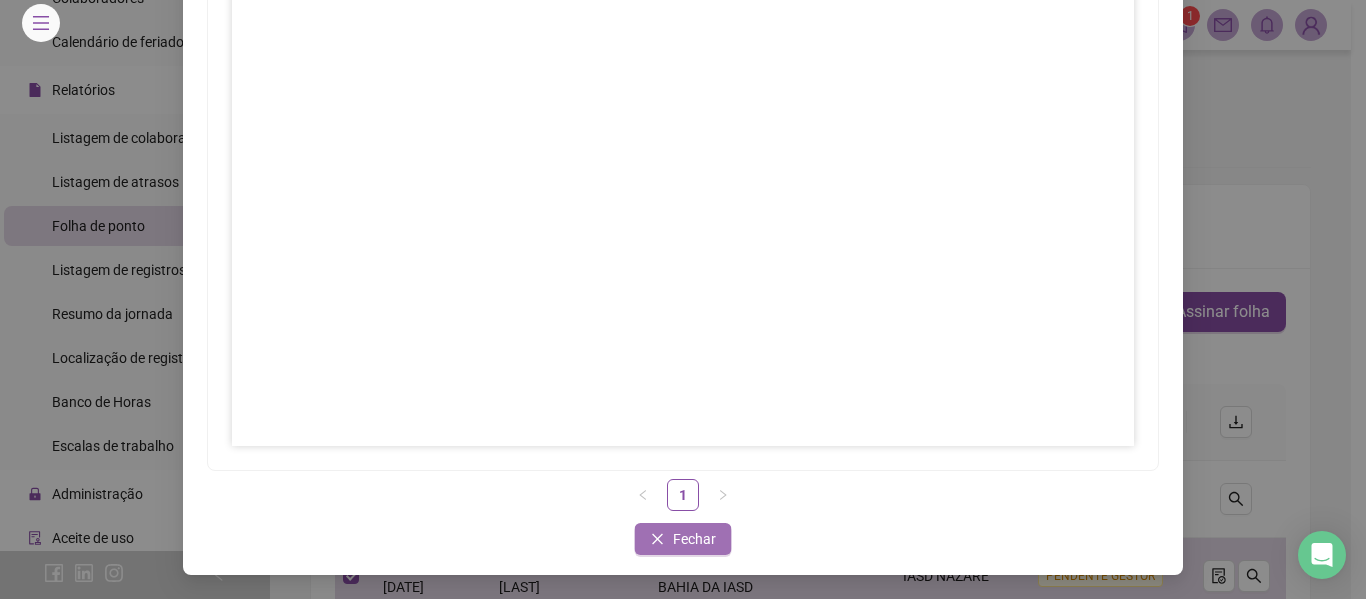 click on "Fechar" at bounding box center (683, 539) 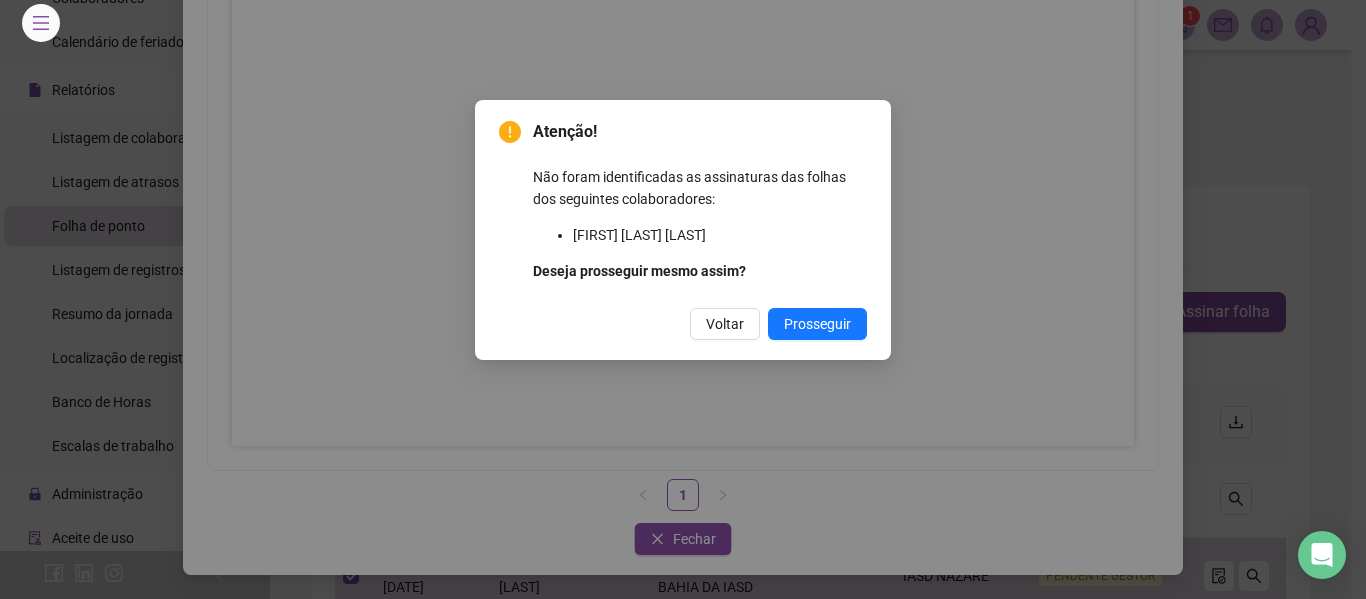click on "Atenção! Não foram identificadas as assinaturas das folhas dos seguintes colaboradores: [FIRST] [LAST] [LAST] Deseja prosseguir mesmo assim? Voltar Prosseguir" at bounding box center [683, 299] 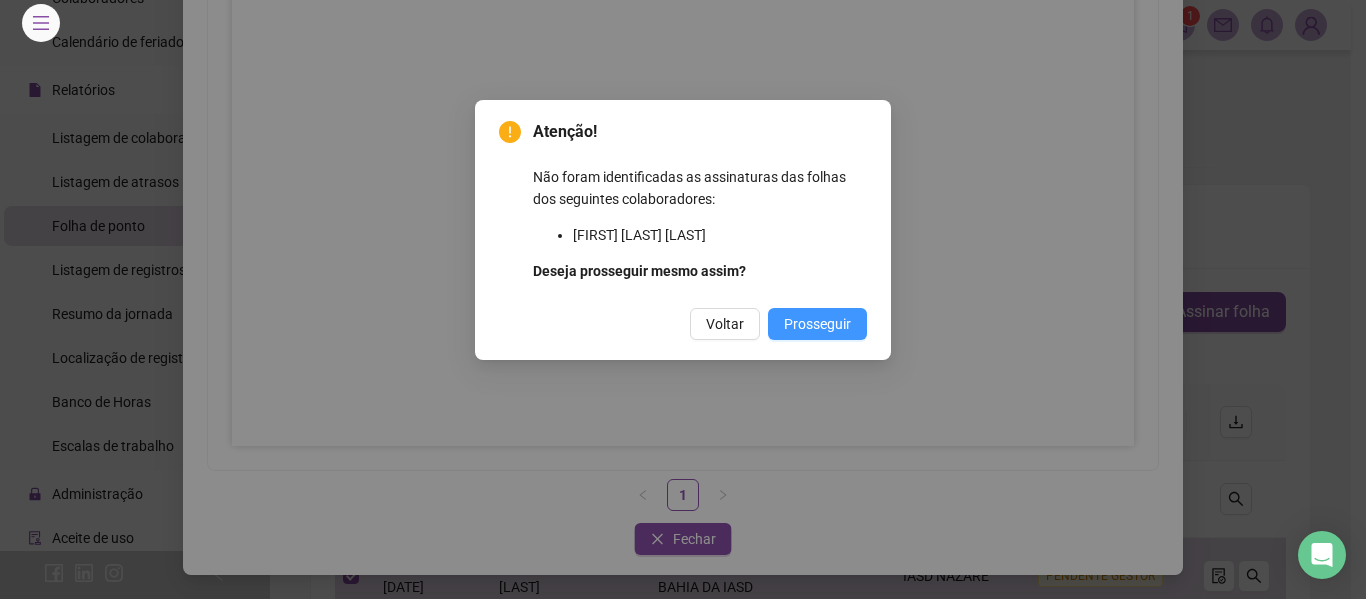 click on "Prosseguir" at bounding box center [817, 324] 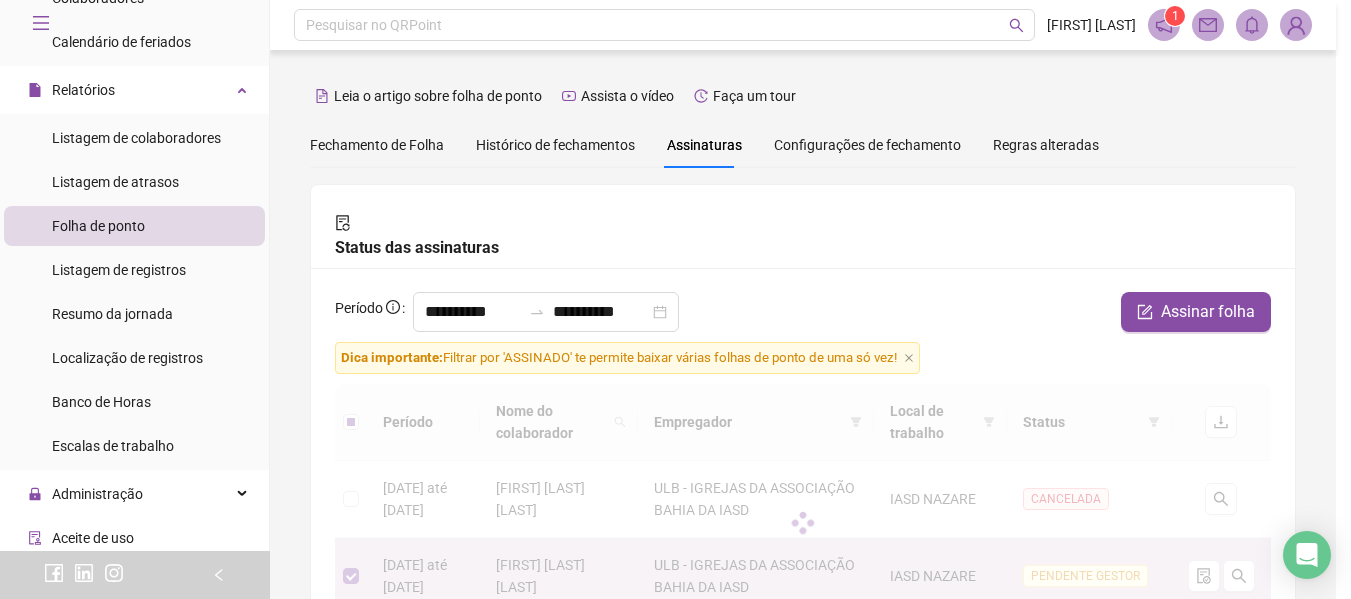 scroll, scrollTop: 0, scrollLeft: 0, axis: both 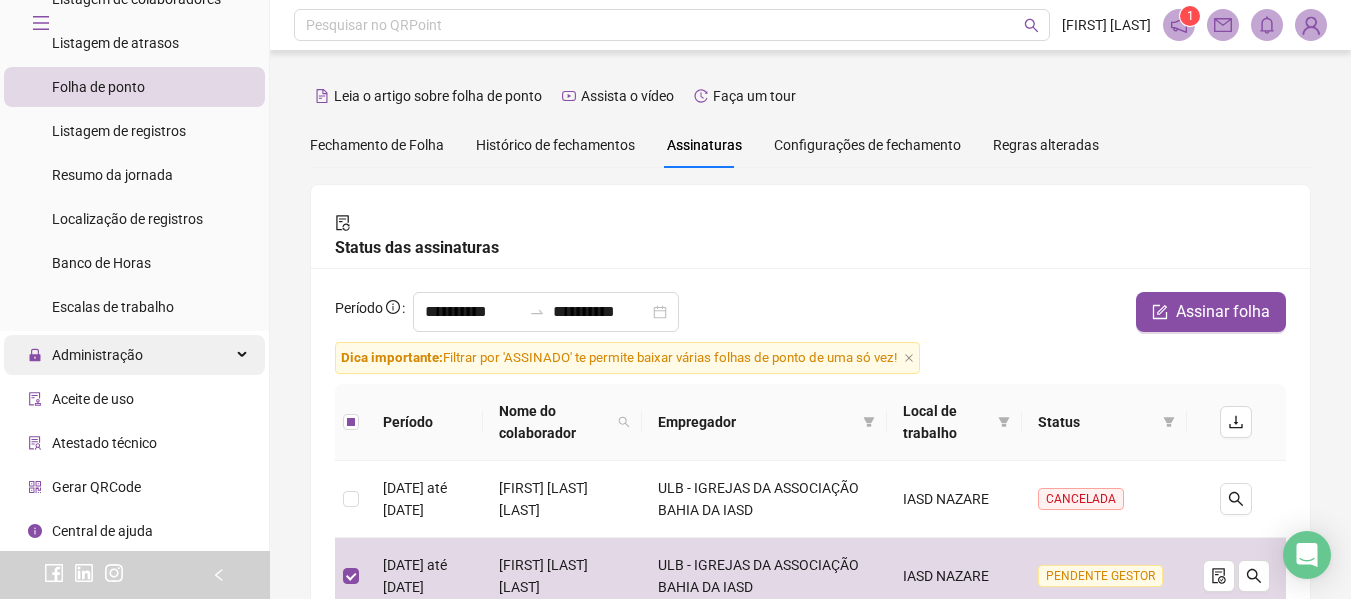 click on "Administração" at bounding box center [97, 355] 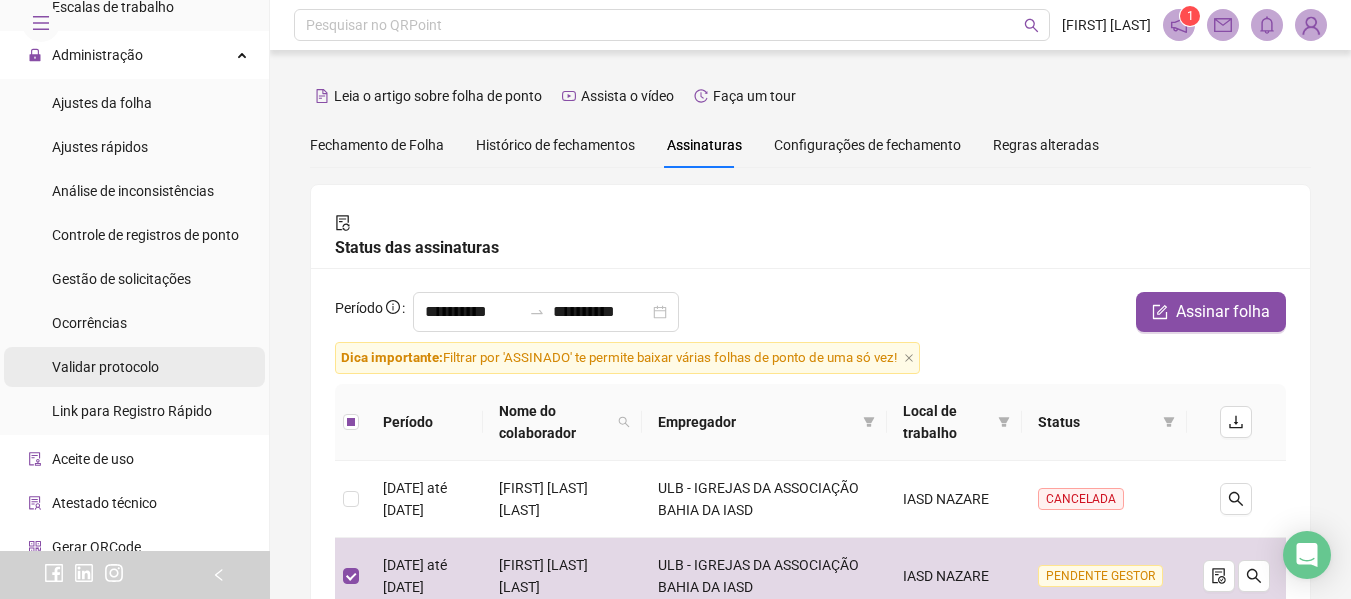 scroll, scrollTop: 799, scrollLeft: 0, axis: vertical 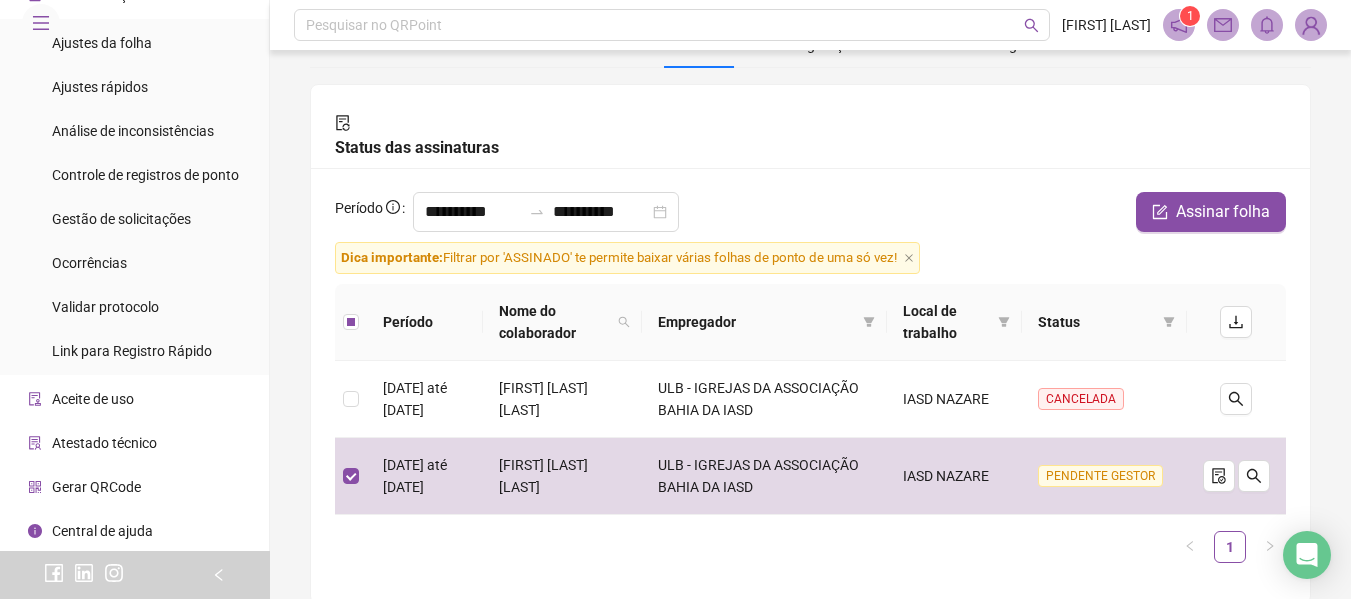 click on "Central de ajuda" at bounding box center (102, 531) 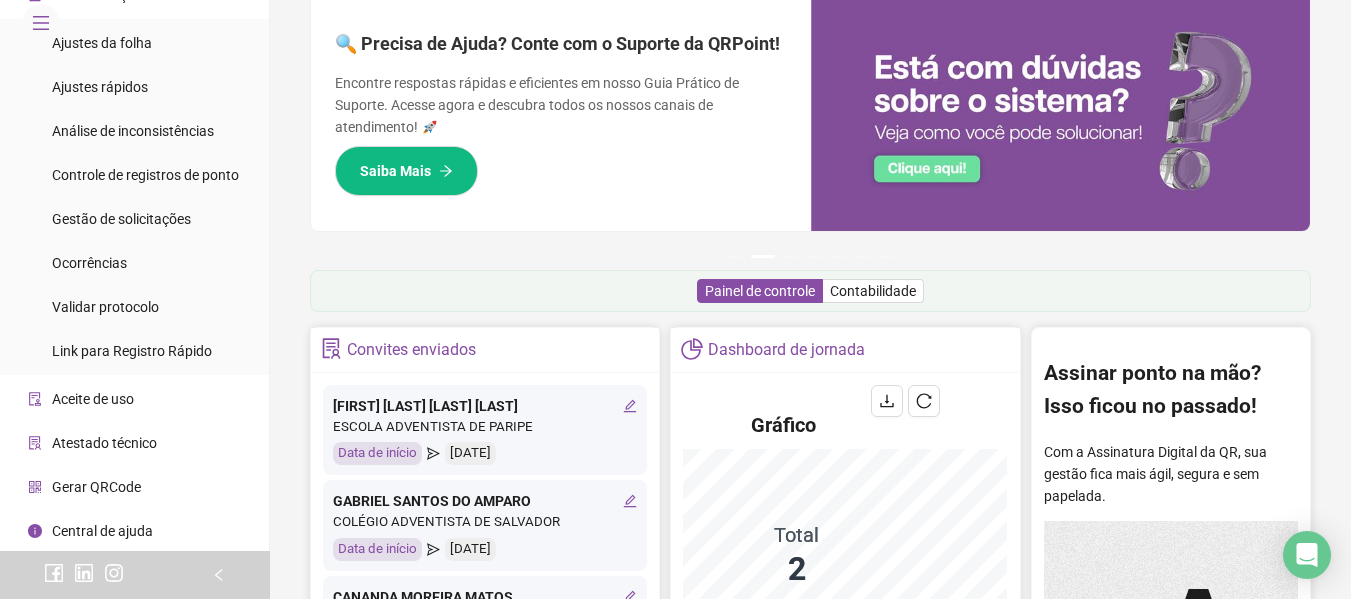 scroll, scrollTop: 0, scrollLeft: 0, axis: both 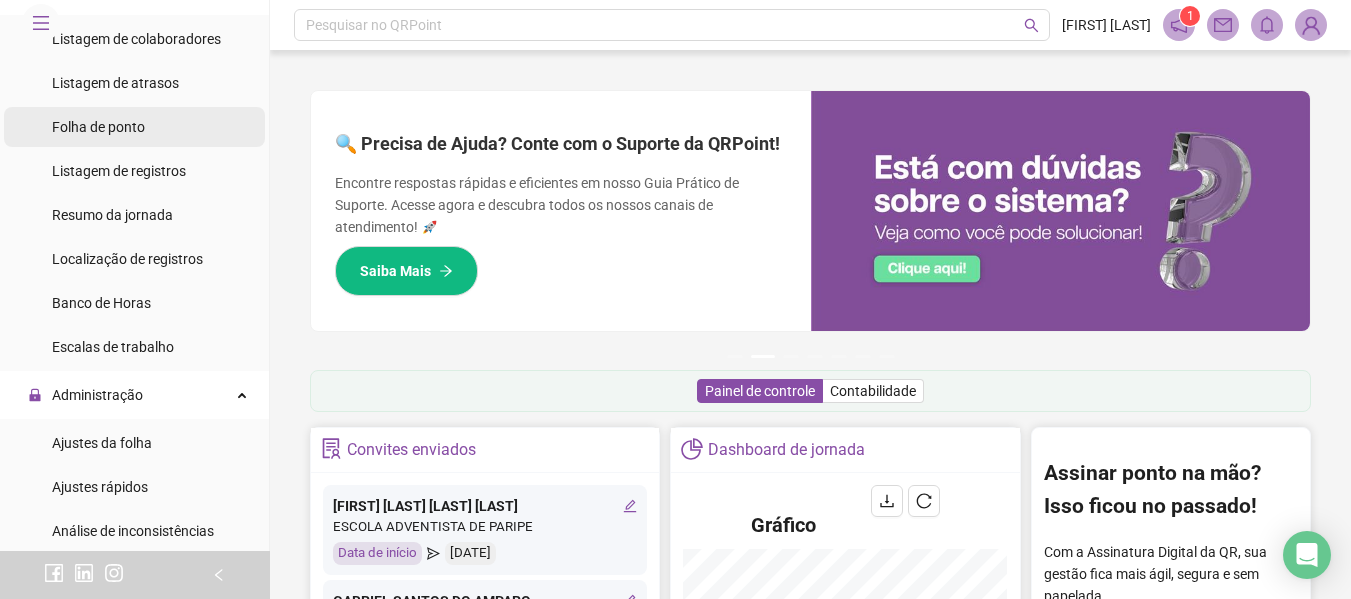 click on "Folha de ponto" at bounding box center (98, 127) 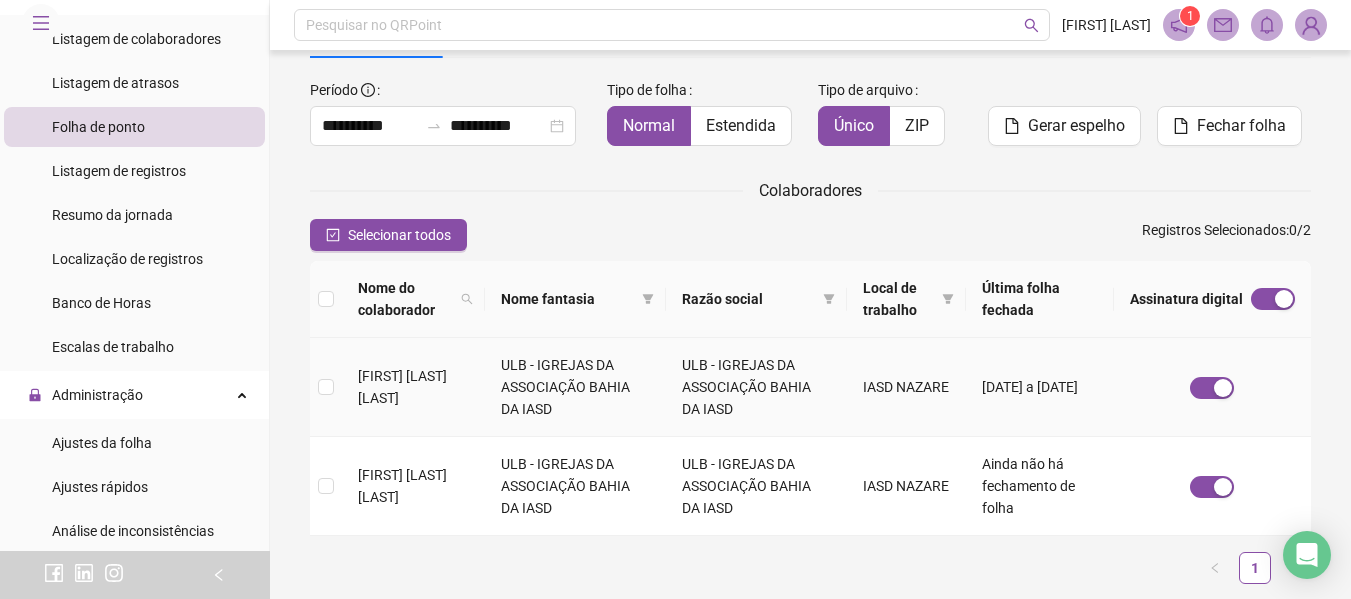 scroll, scrollTop: 0, scrollLeft: 0, axis: both 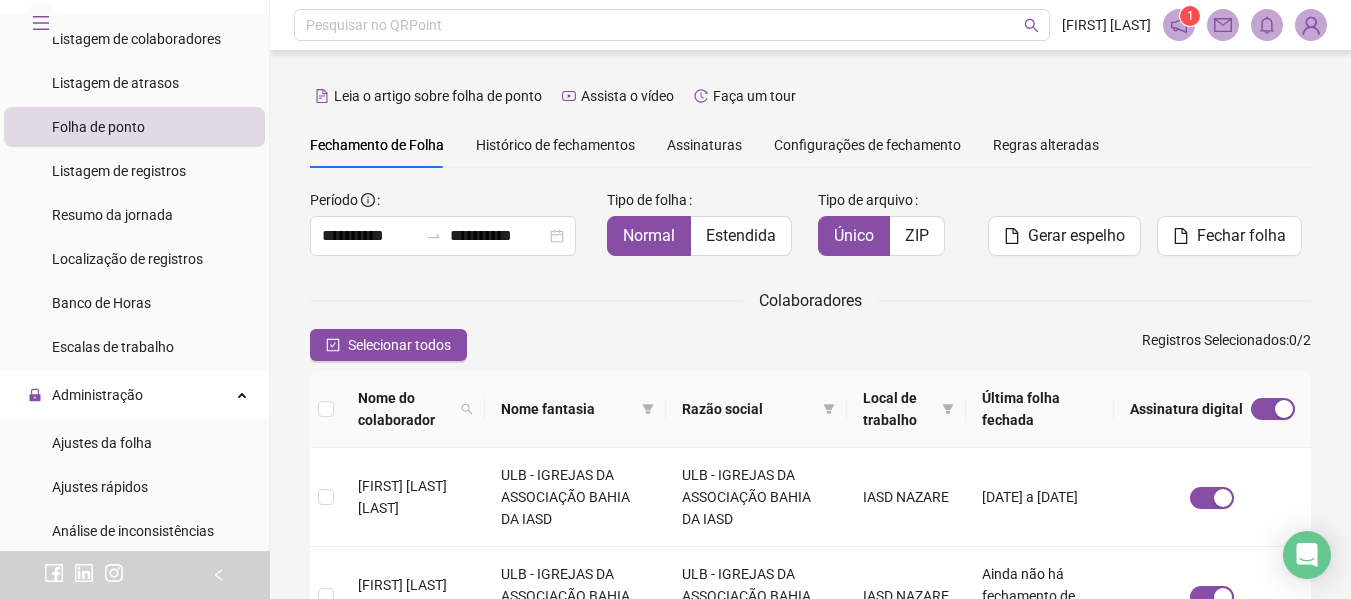 click on "Assinaturas" at bounding box center [704, 145] 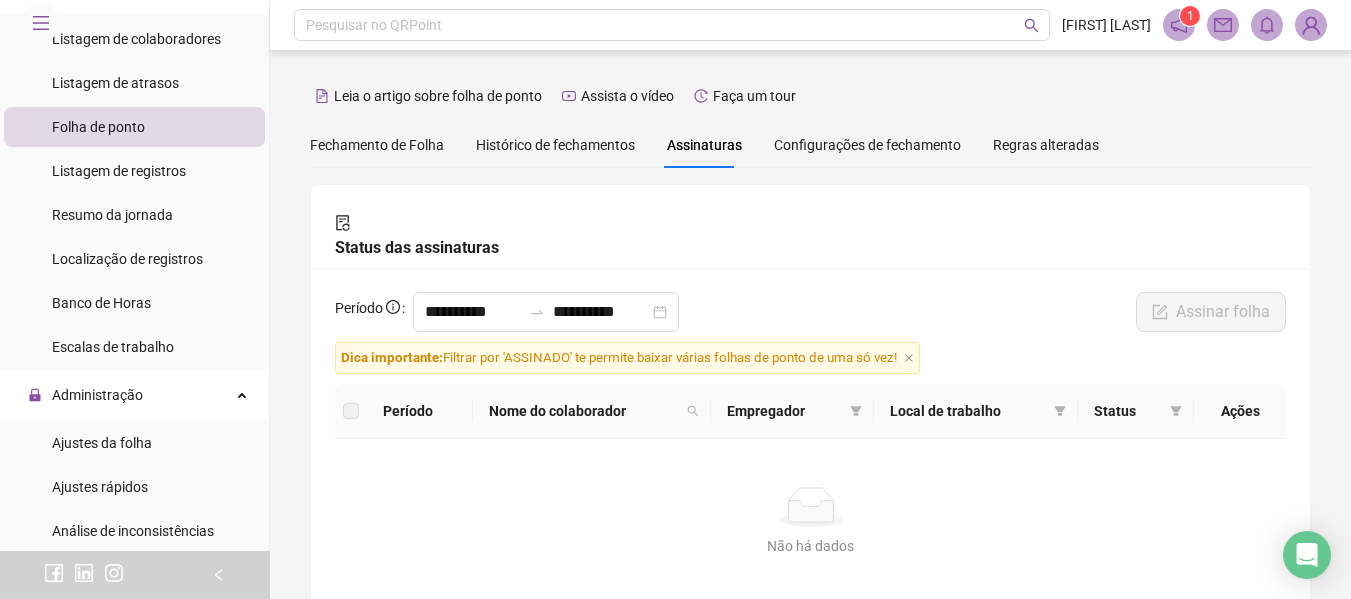 scroll, scrollTop: 110, scrollLeft: 0, axis: vertical 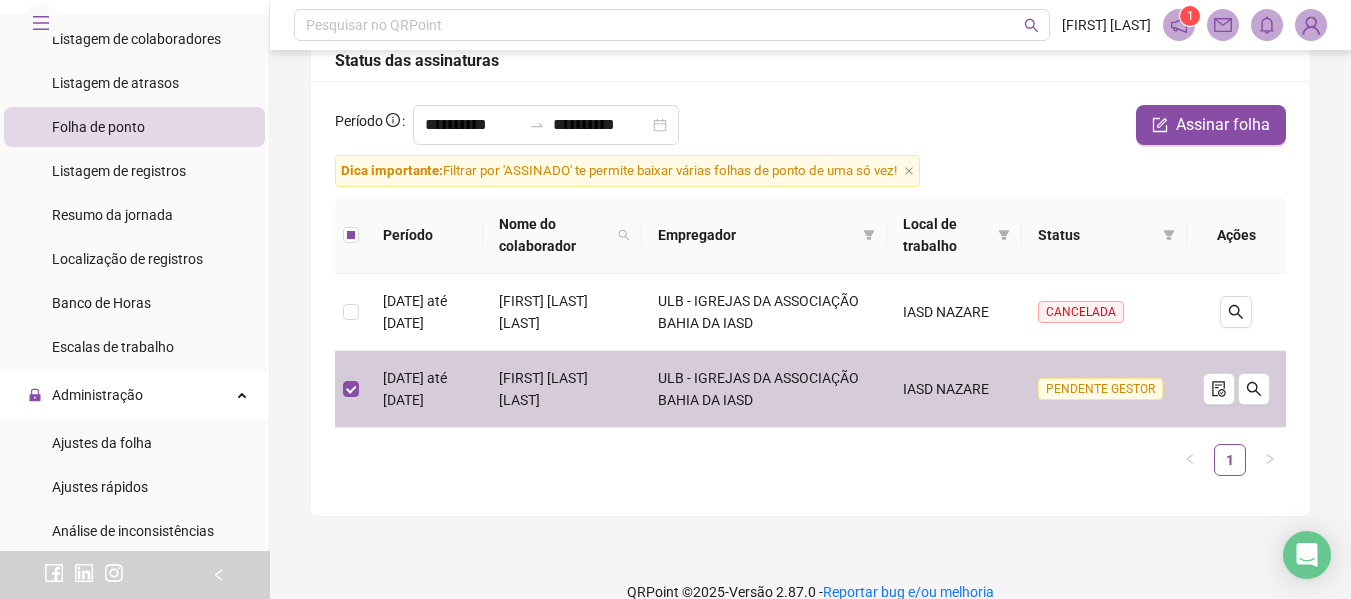 drag, startPoint x: 779, startPoint y: 372, endPoint x: 1037, endPoint y: 426, distance: 263.5906 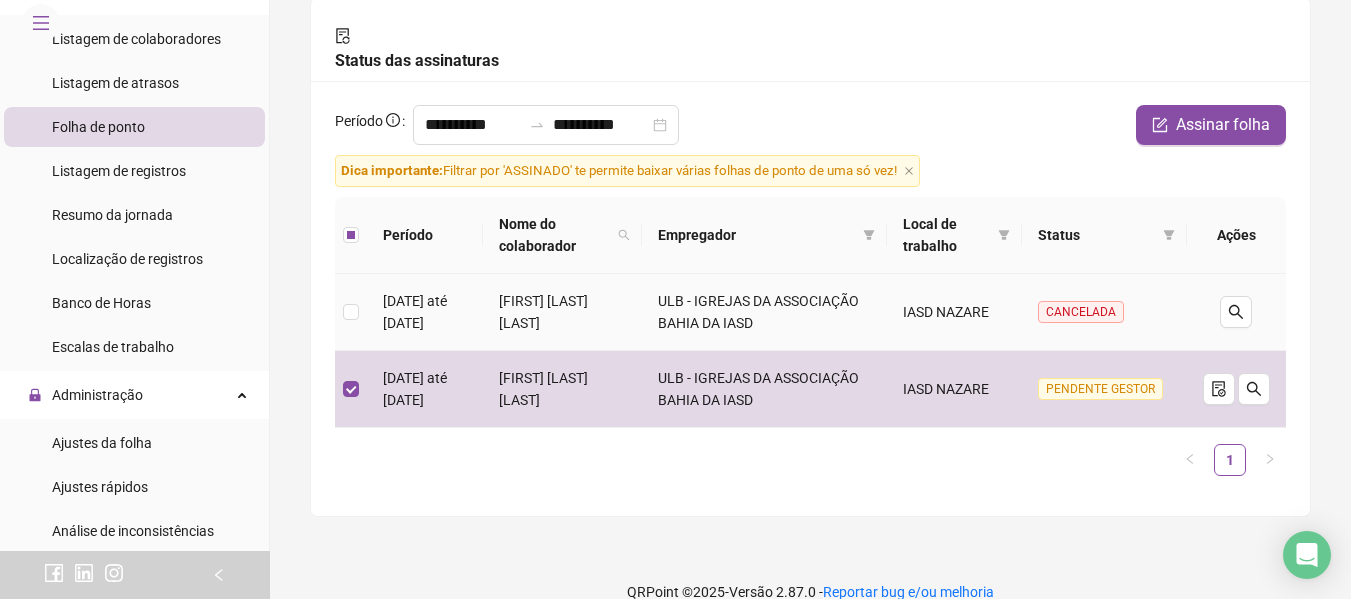 scroll, scrollTop: 0, scrollLeft: 0, axis: both 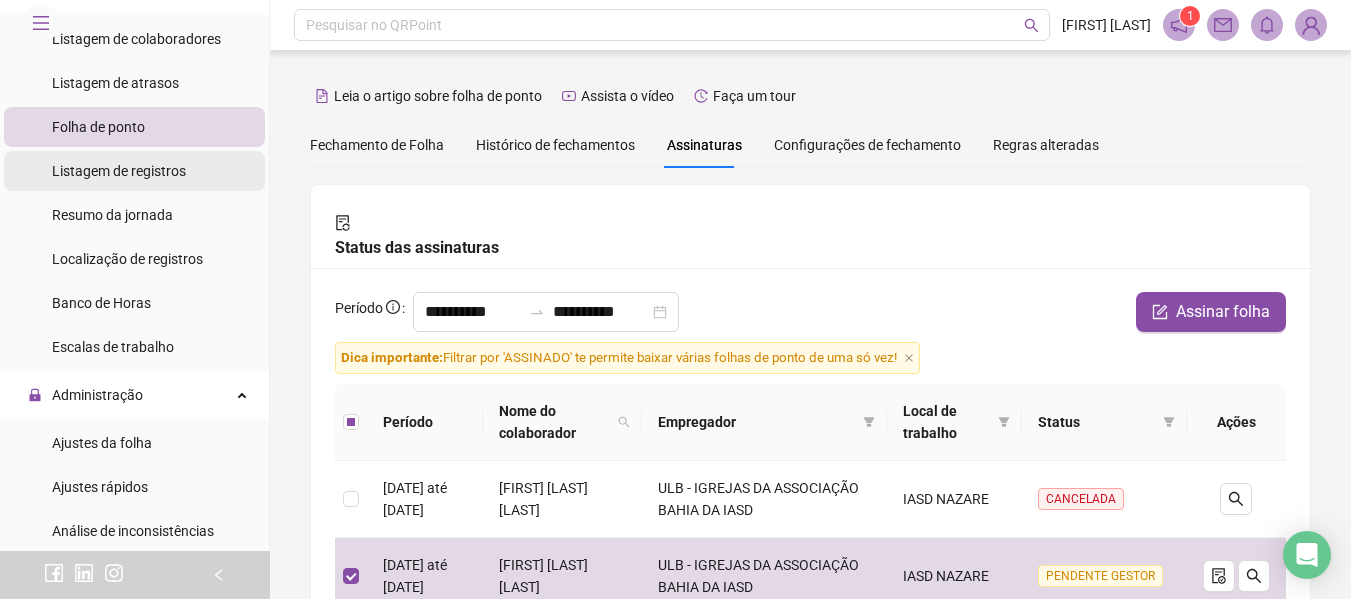 click on "Listagem de registros" at bounding box center (119, 171) 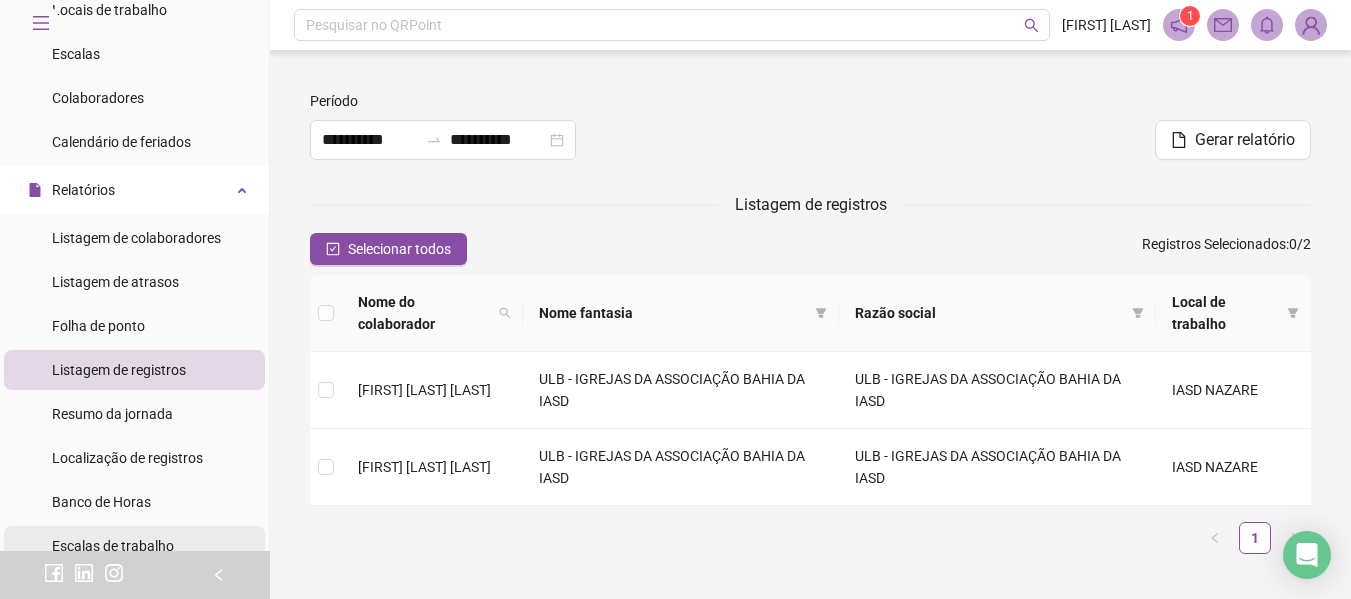 scroll, scrollTop: 300, scrollLeft: 0, axis: vertical 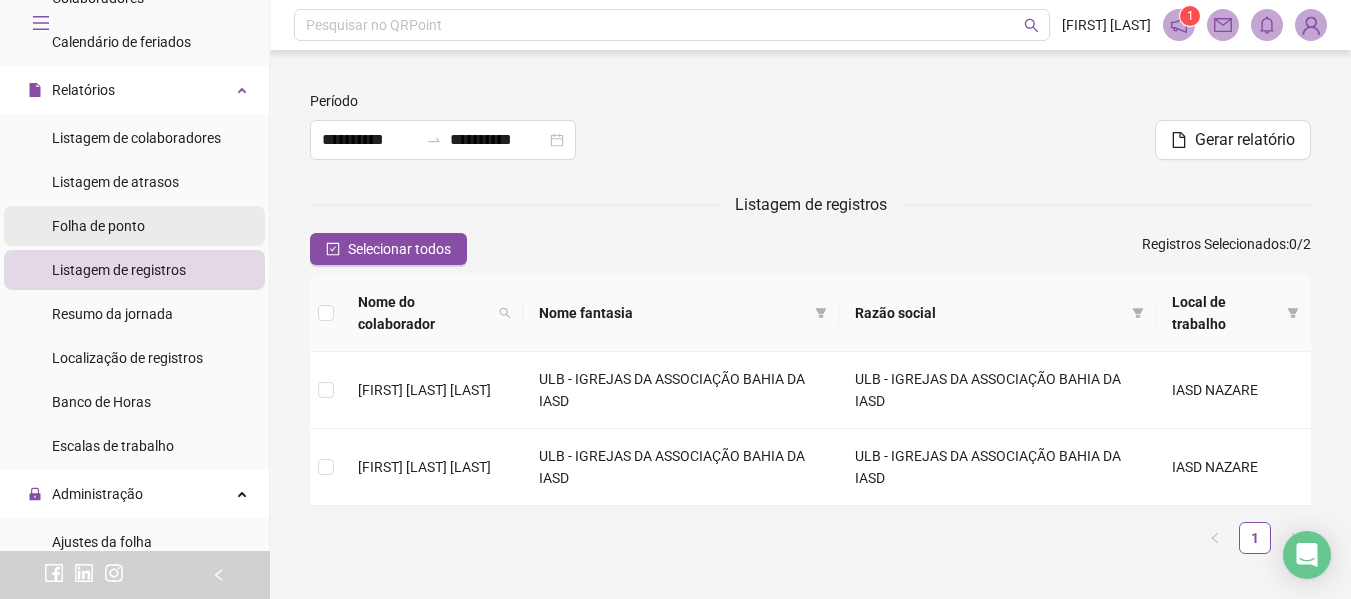 click on "Folha de ponto" at bounding box center (98, 226) 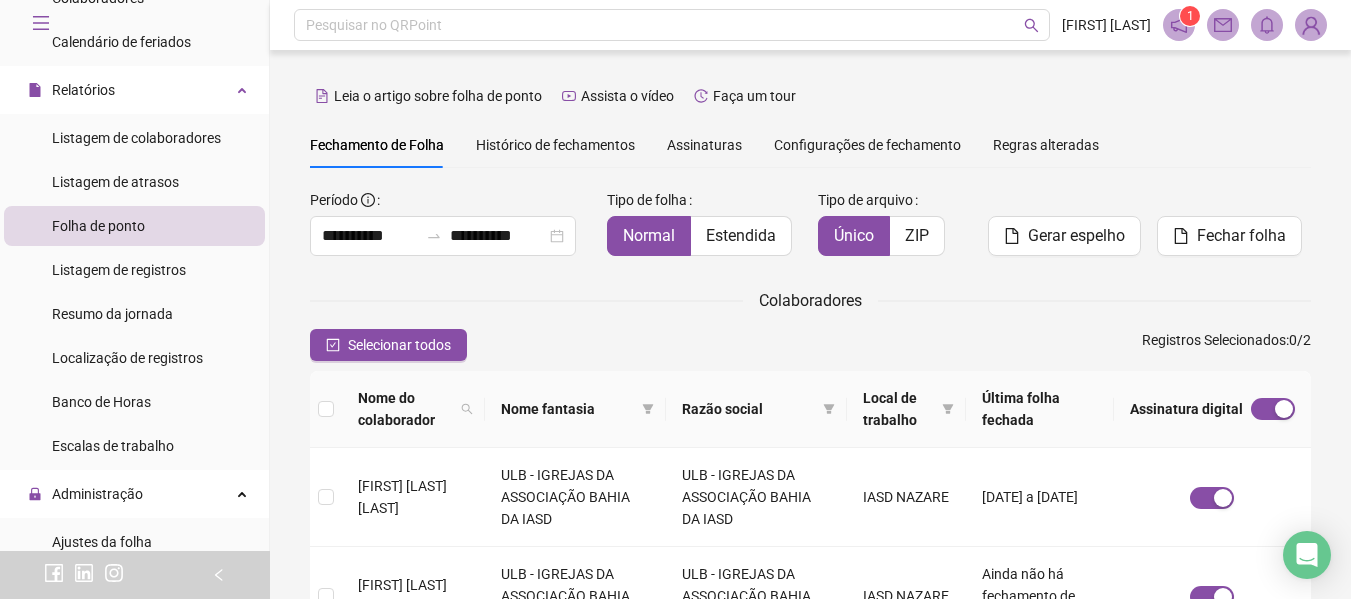 scroll, scrollTop: 110, scrollLeft: 0, axis: vertical 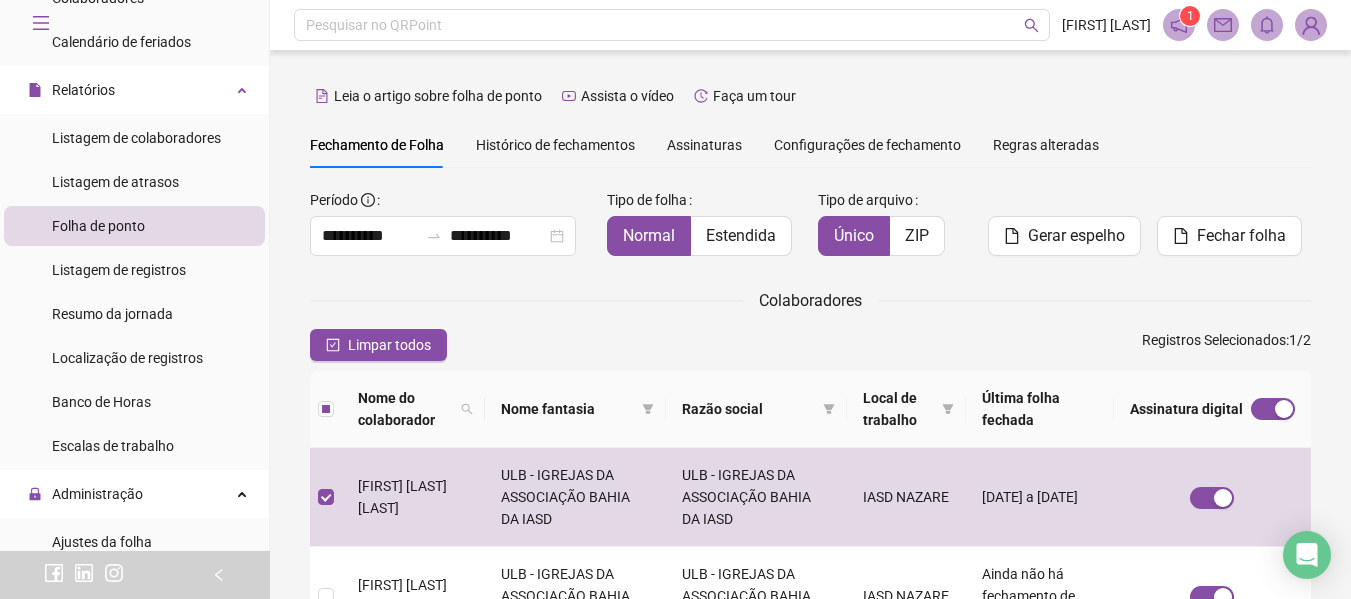 click on "Assinaturas" at bounding box center [704, 145] 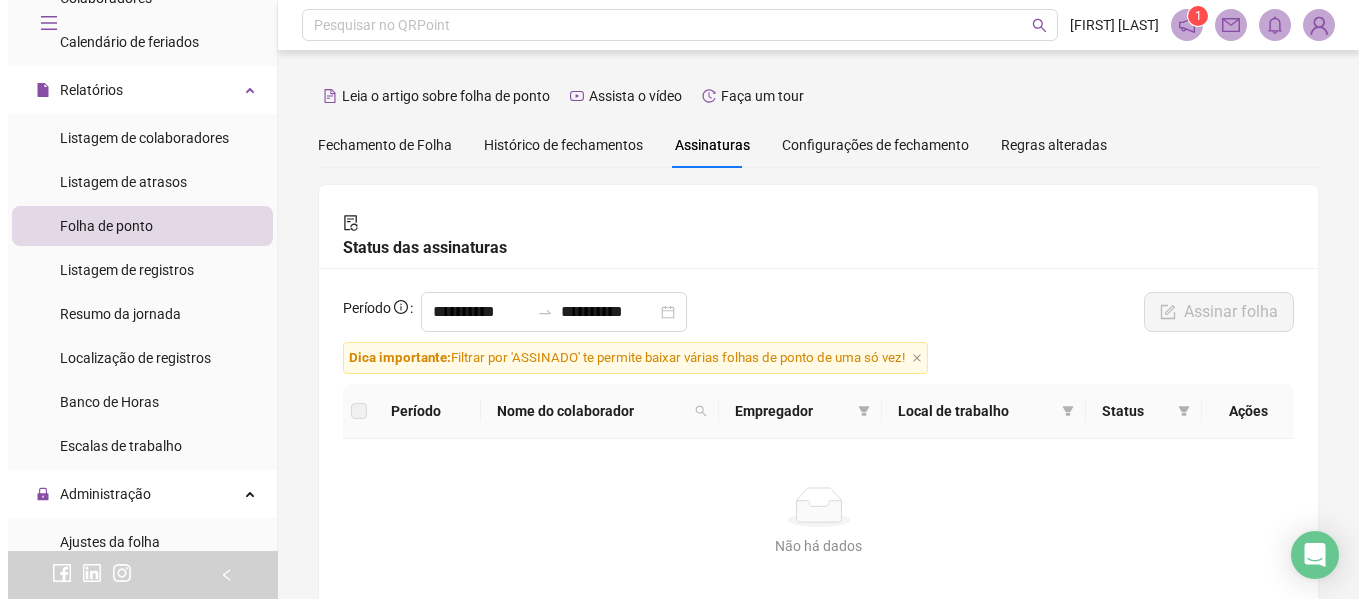 scroll, scrollTop: 110, scrollLeft: 0, axis: vertical 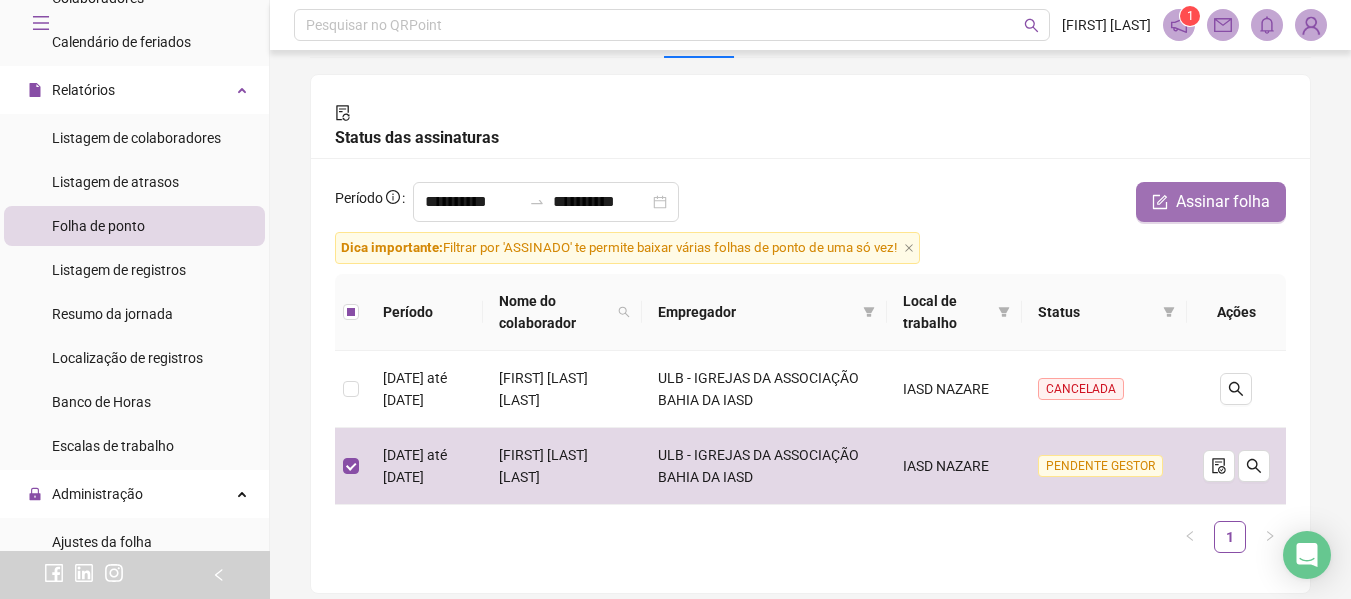 click on "Assinar folha" at bounding box center (1223, 202) 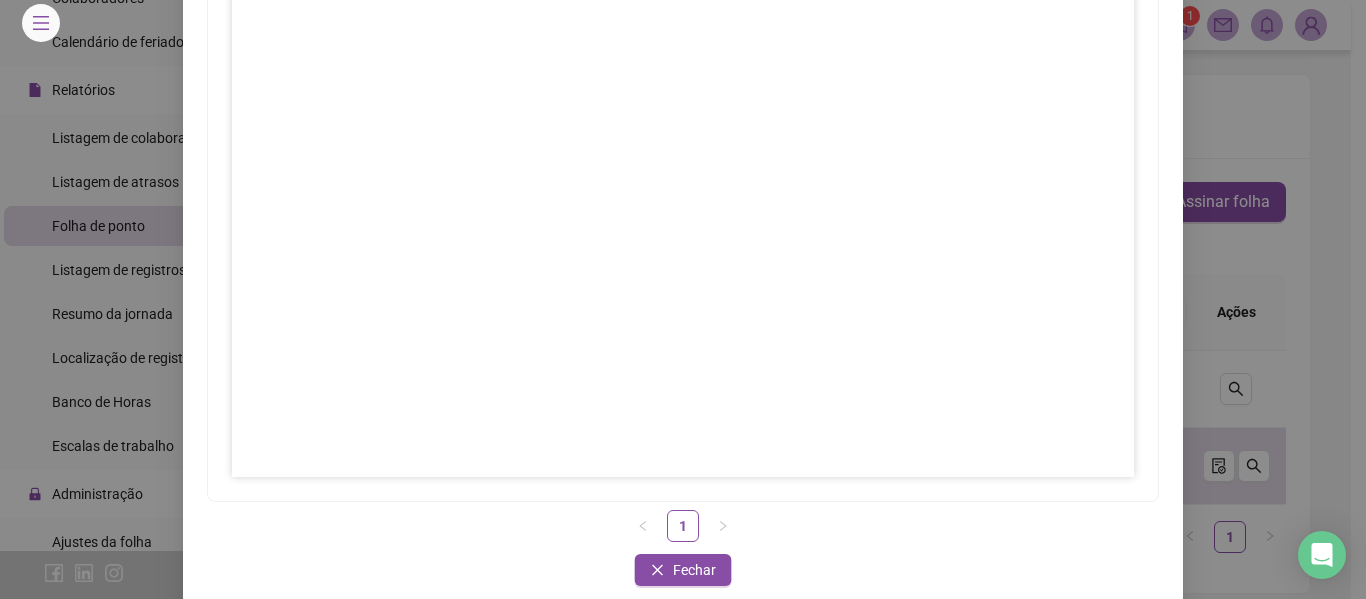 scroll, scrollTop: 331, scrollLeft: 0, axis: vertical 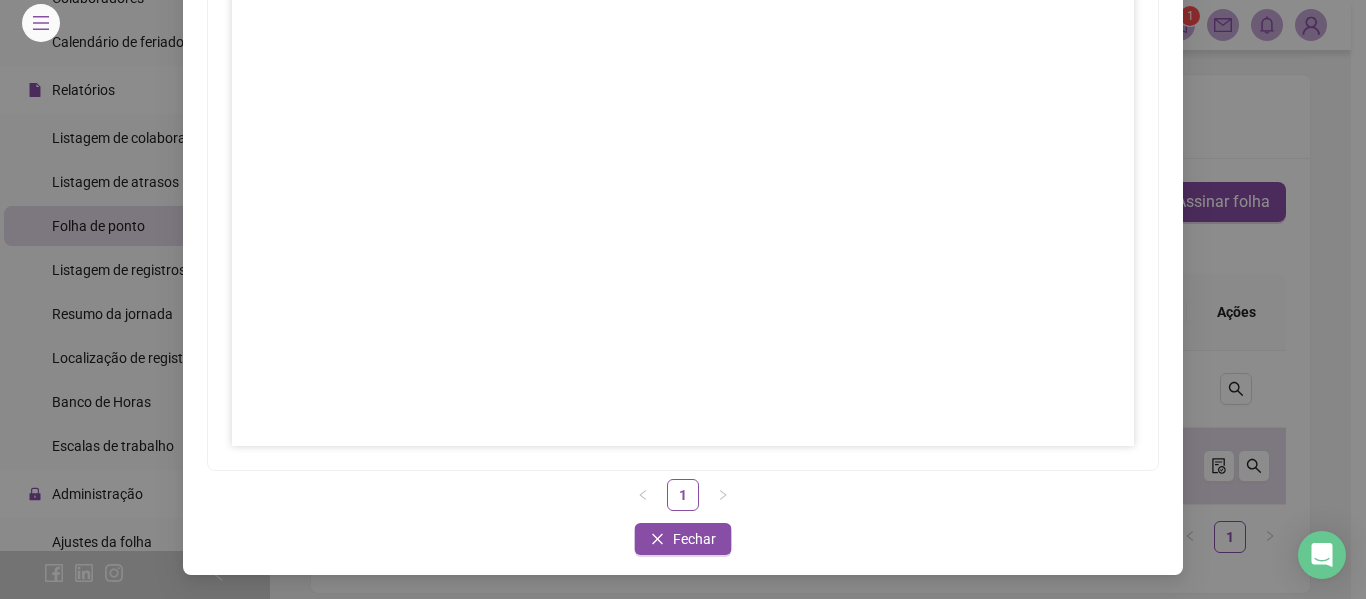 drag, startPoint x: 674, startPoint y: 444, endPoint x: 1139, endPoint y: 198, distance: 526.06177 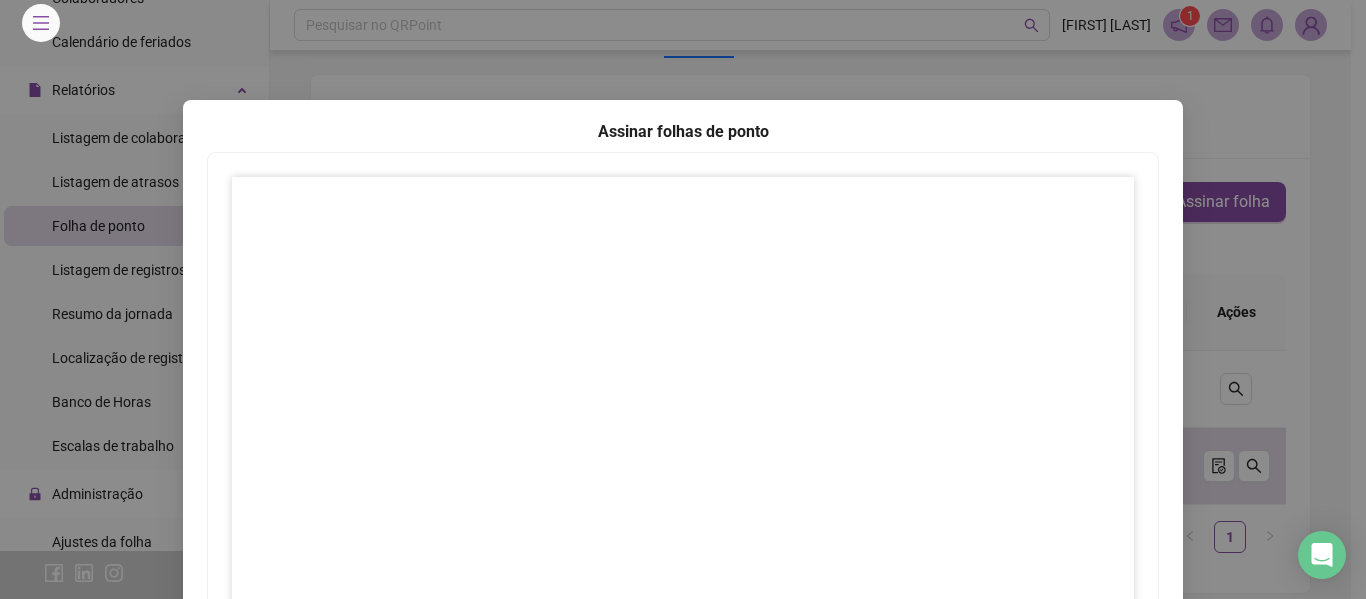 scroll, scrollTop: 331, scrollLeft: 0, axis: vertical 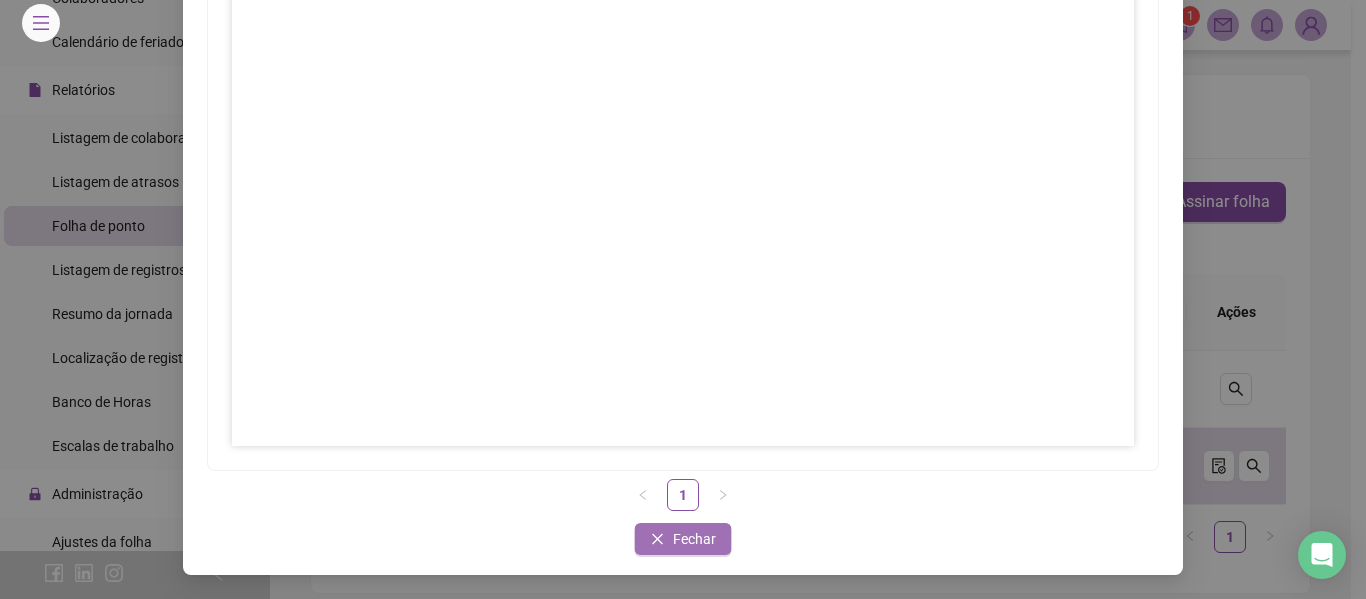 click on "Fechar" at bounding box center [694, 539] 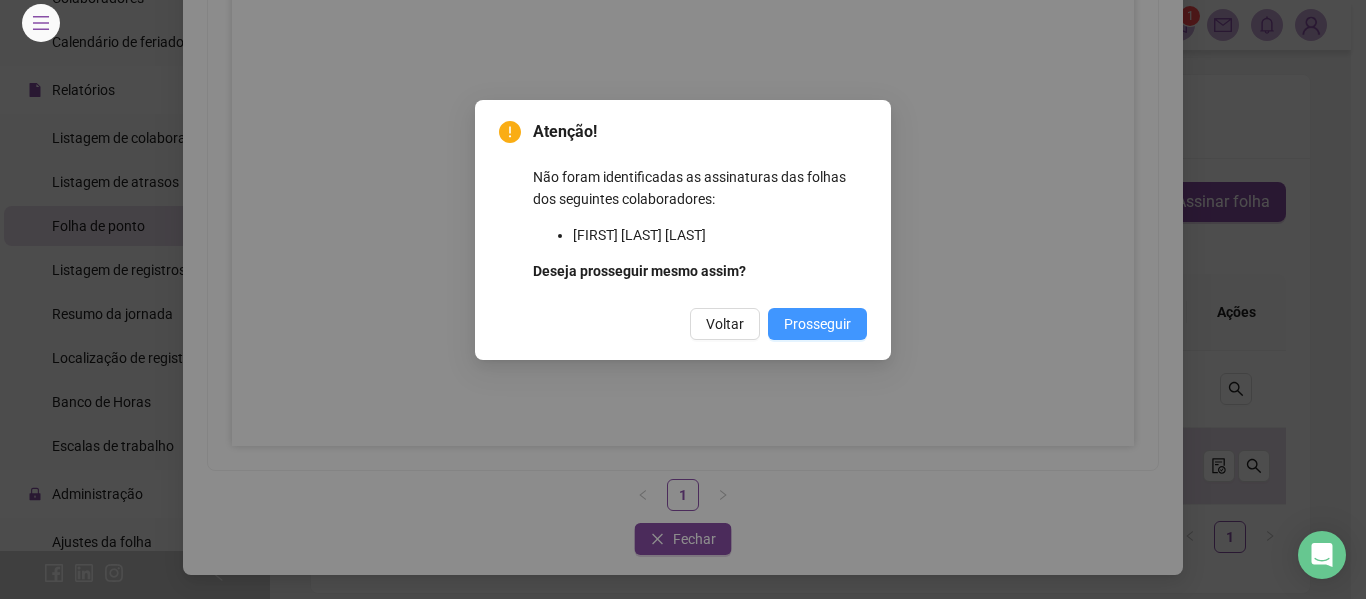 click on "Prosseguir" at bounding box center [817, 324] 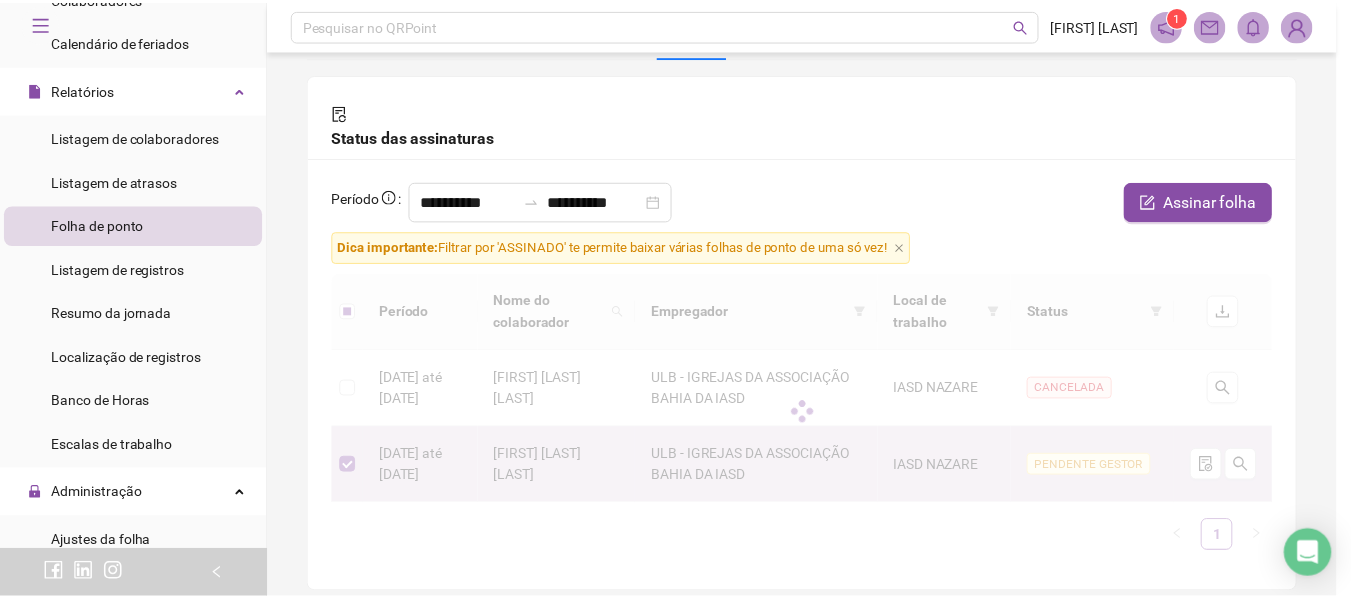 scroll, scrollTop: 231, scrollLeft: 0, axis: vertical 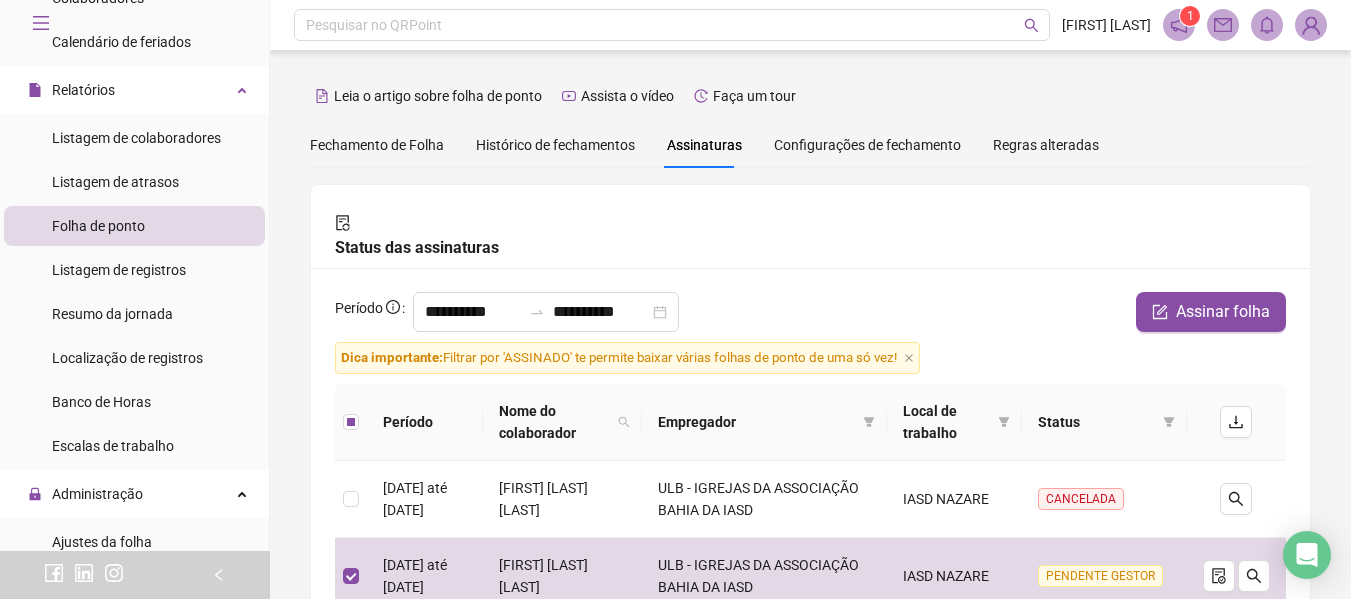 click at bounding box center (1311, 25) 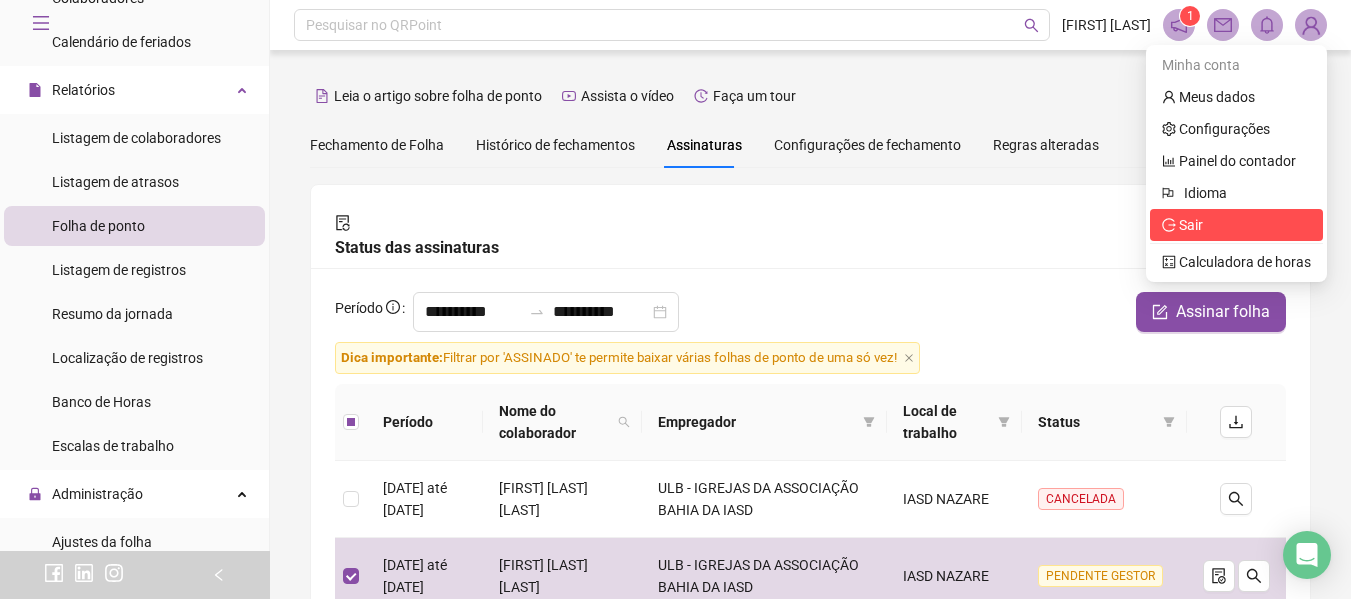 click on "Sair" at bounding box center (1191, 225) 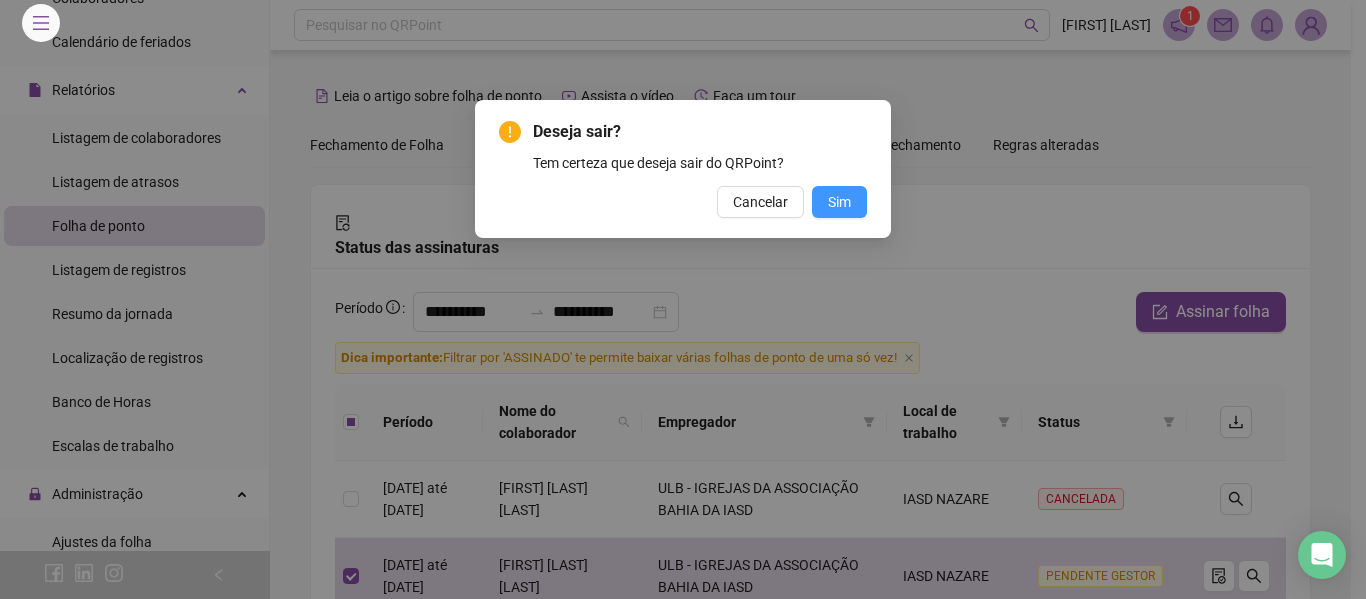 click on "Sim" at bounding box center [839, 202] 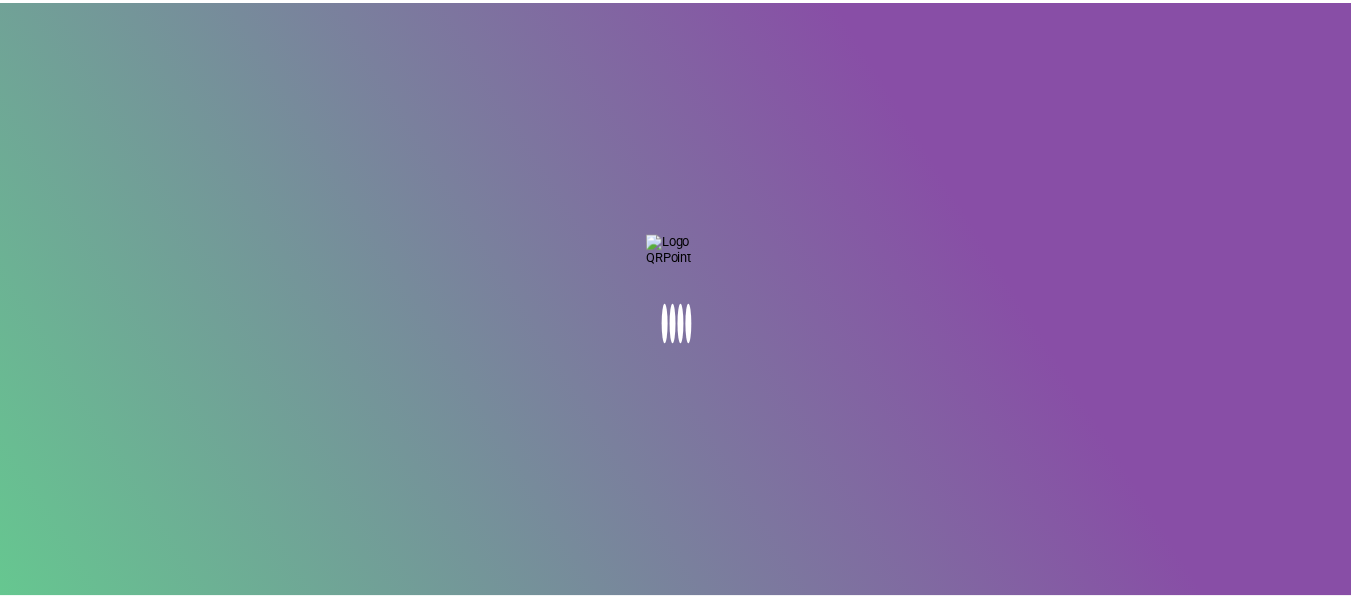 scroll, scrollTop: 0, scrollLeft: 0, axis: both 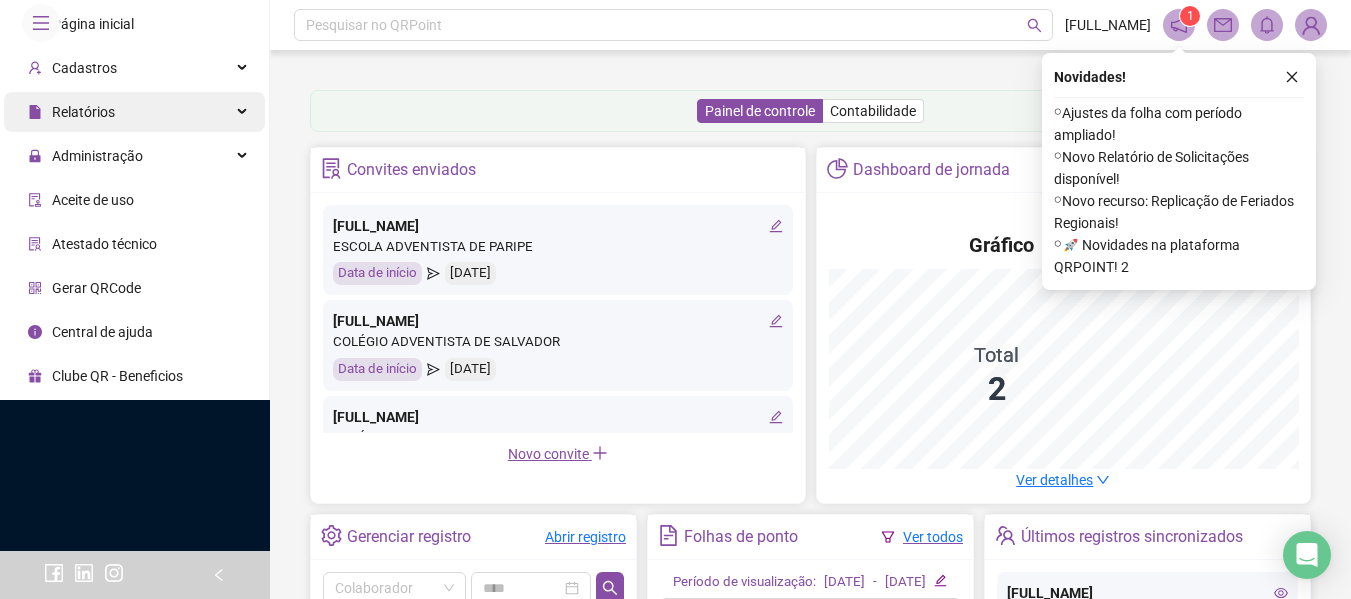 click on "Relatórios" at bounding box center (83, 112) 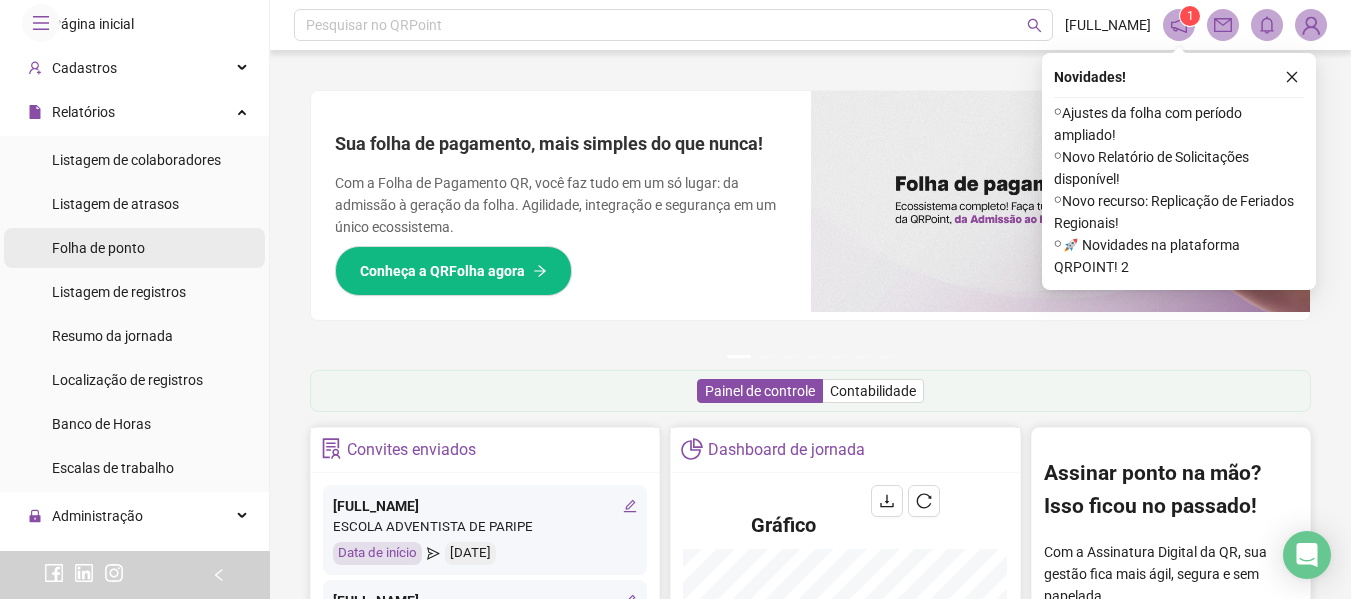 click on "Folha de ponto" at bounding box center [98, 248] 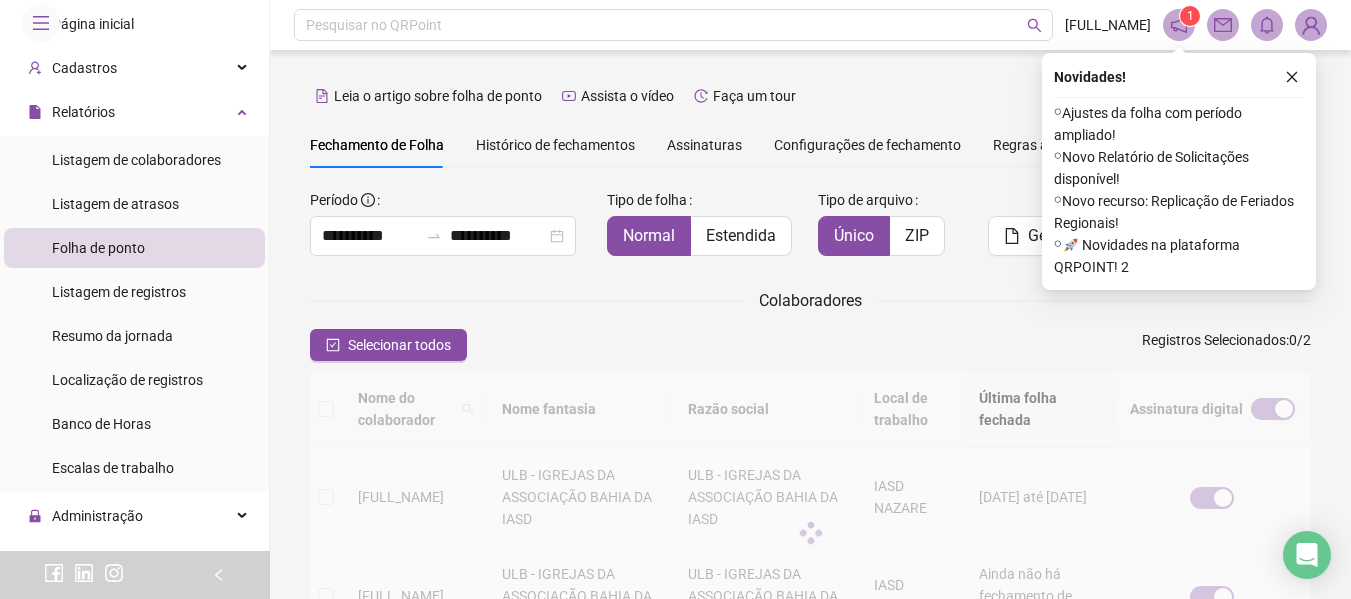 scroll, scrollTop: 110, scrollLeft: 0, axis: vertical 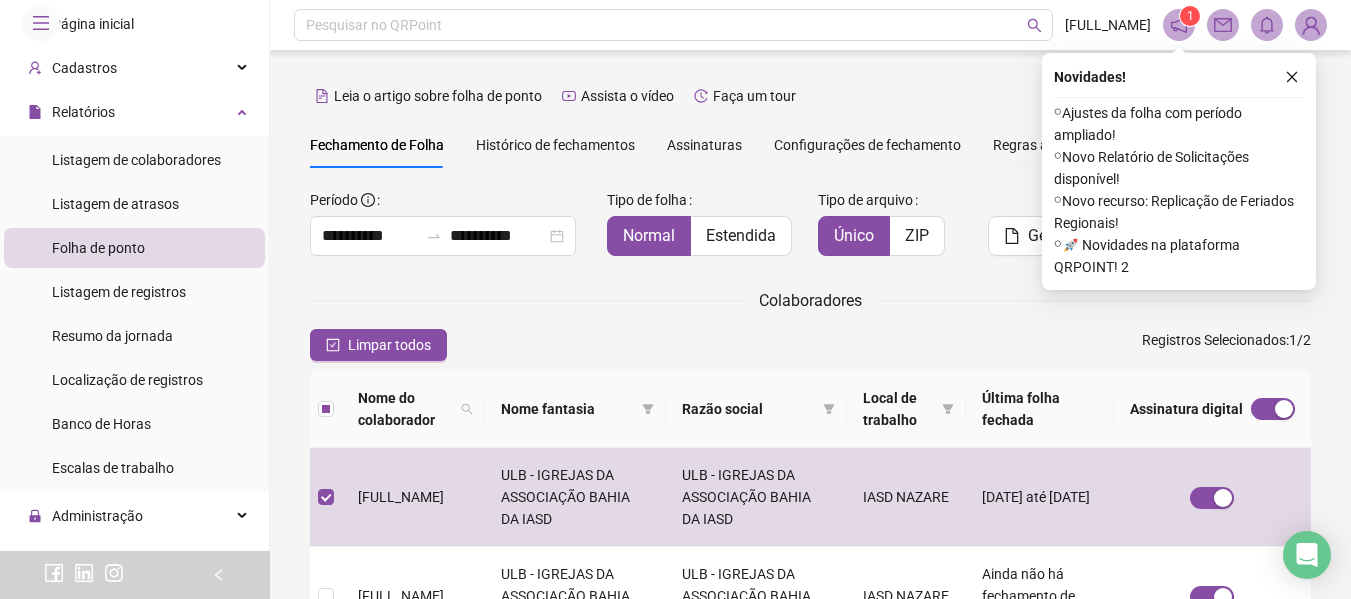 click on "Assinaturas" at bounding box center (704, 145) 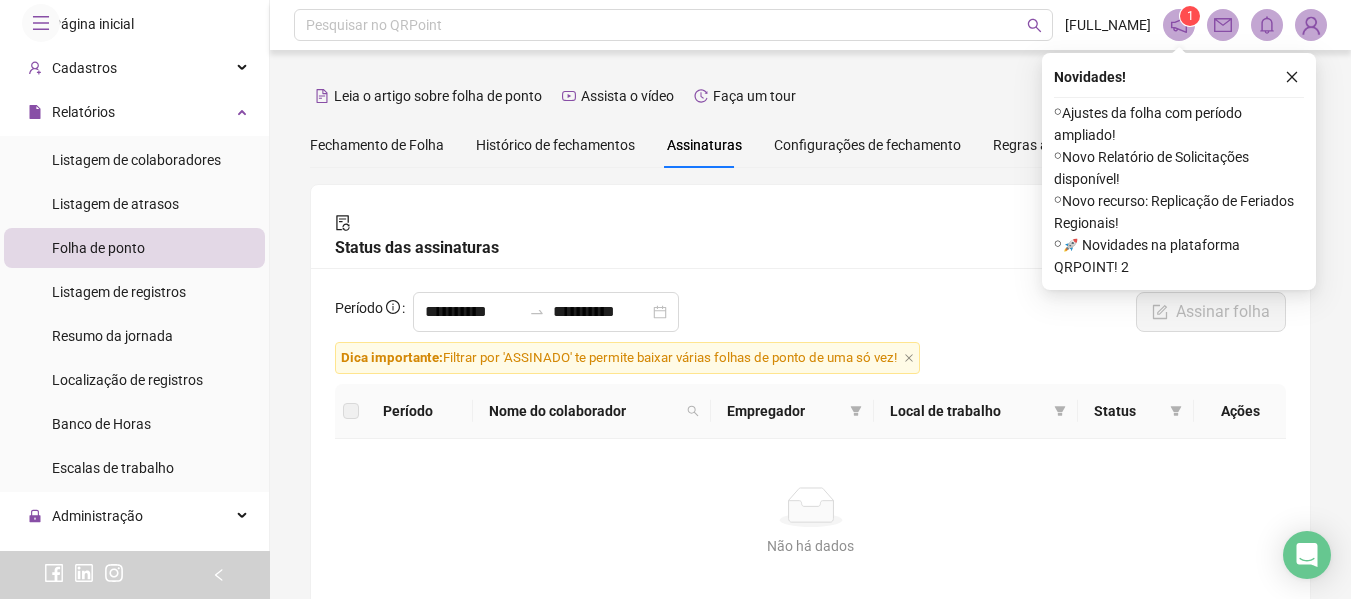 scroll, scrollTop: 110, scrollLeft: 0, axis: vertical 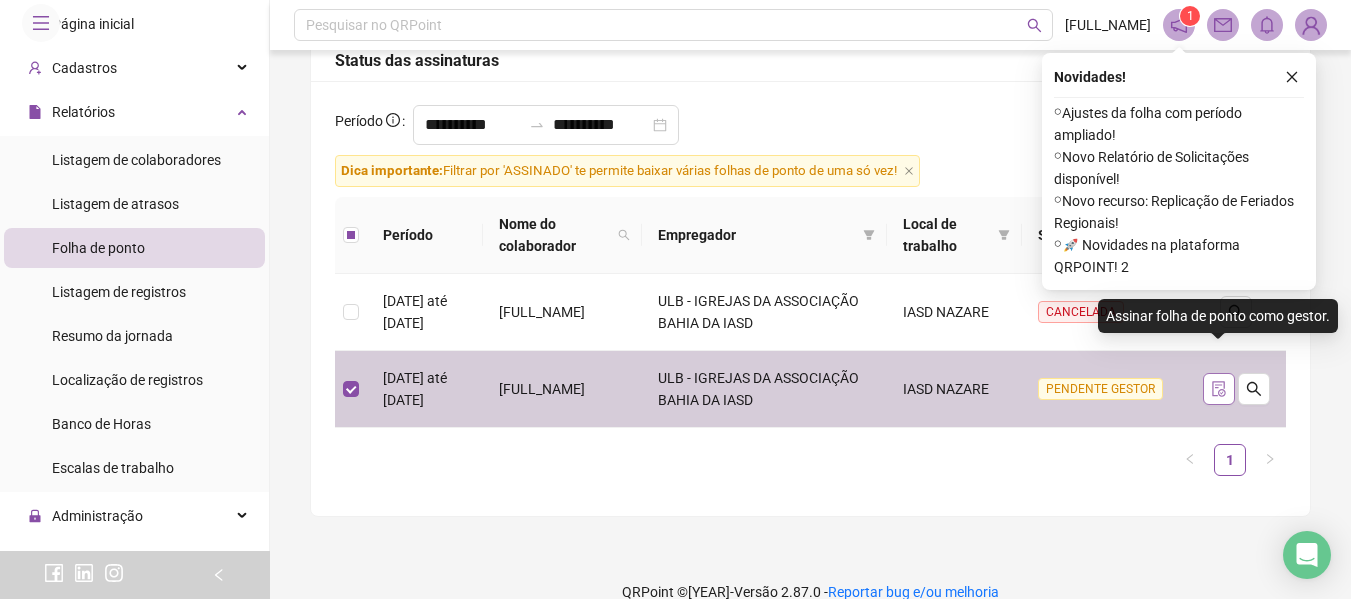 click at bounding box center [1218, 389] 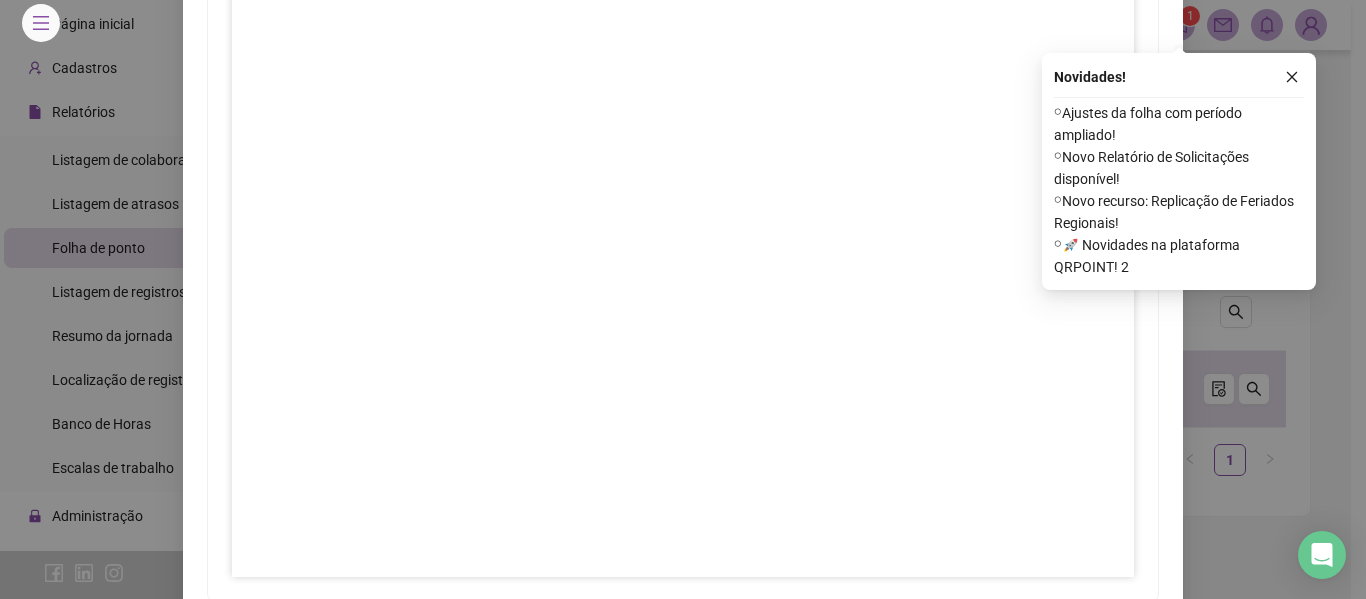 scroll, scrollTop: 331, scrollLeft: 0, axis: vertical 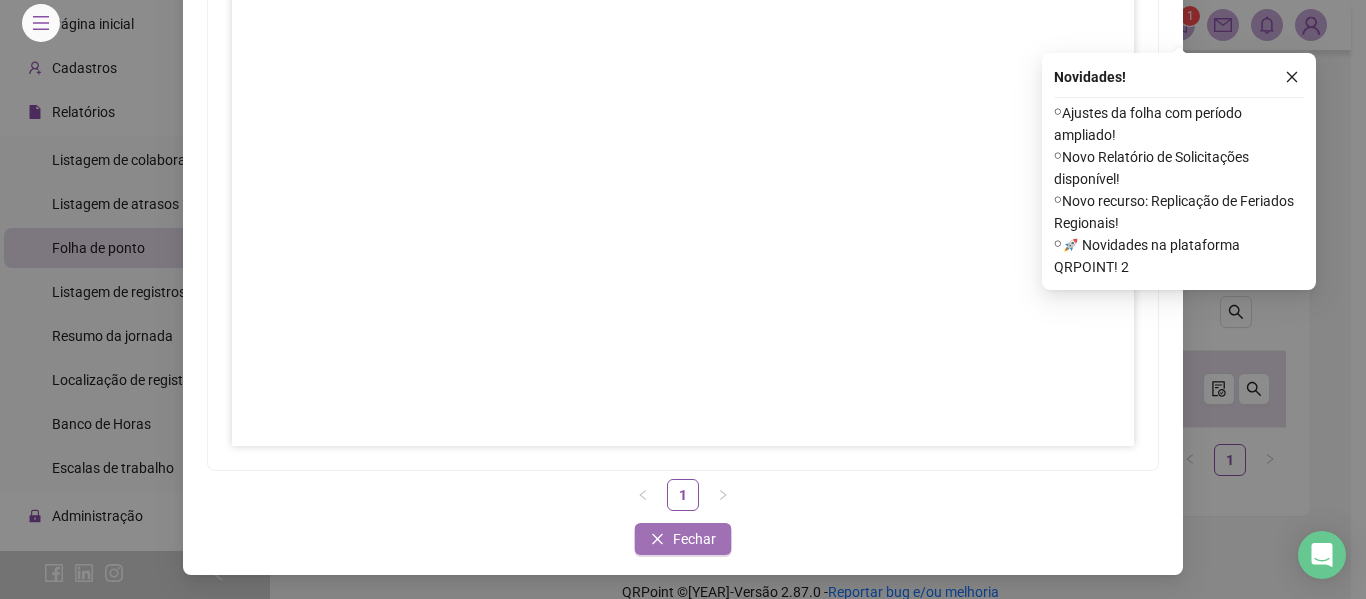 click on "Fechar" at bounding box center (694, 539) 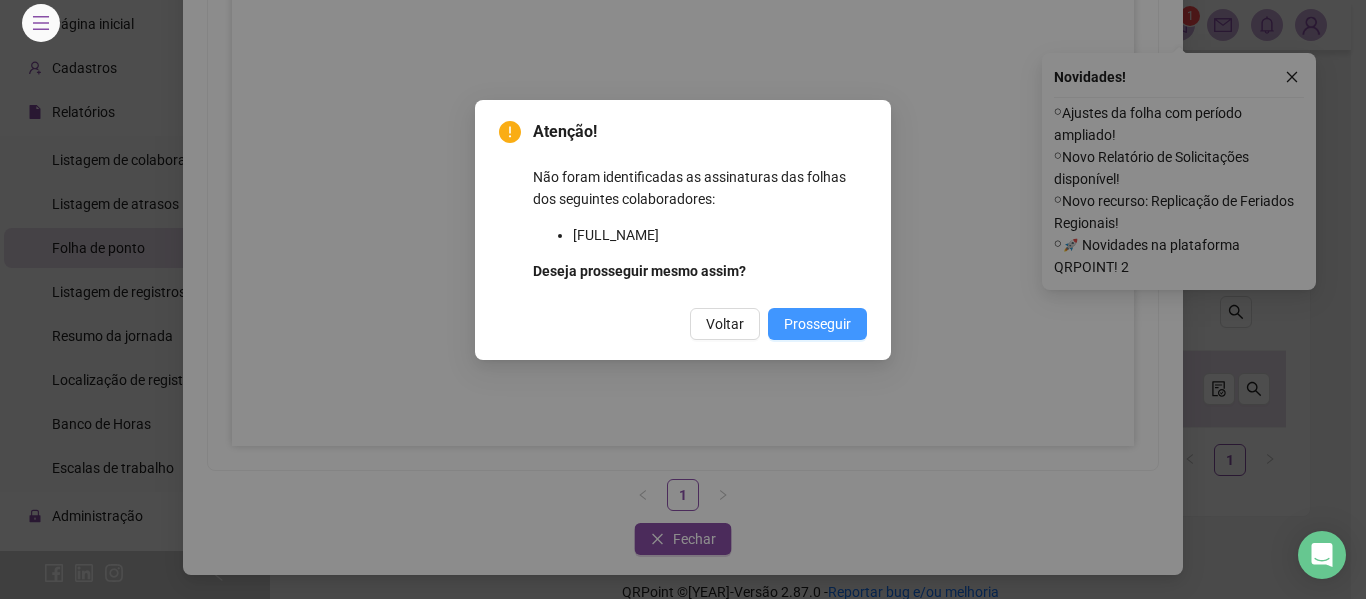 click on "Prosseguir" at bounding box center [817, 324] 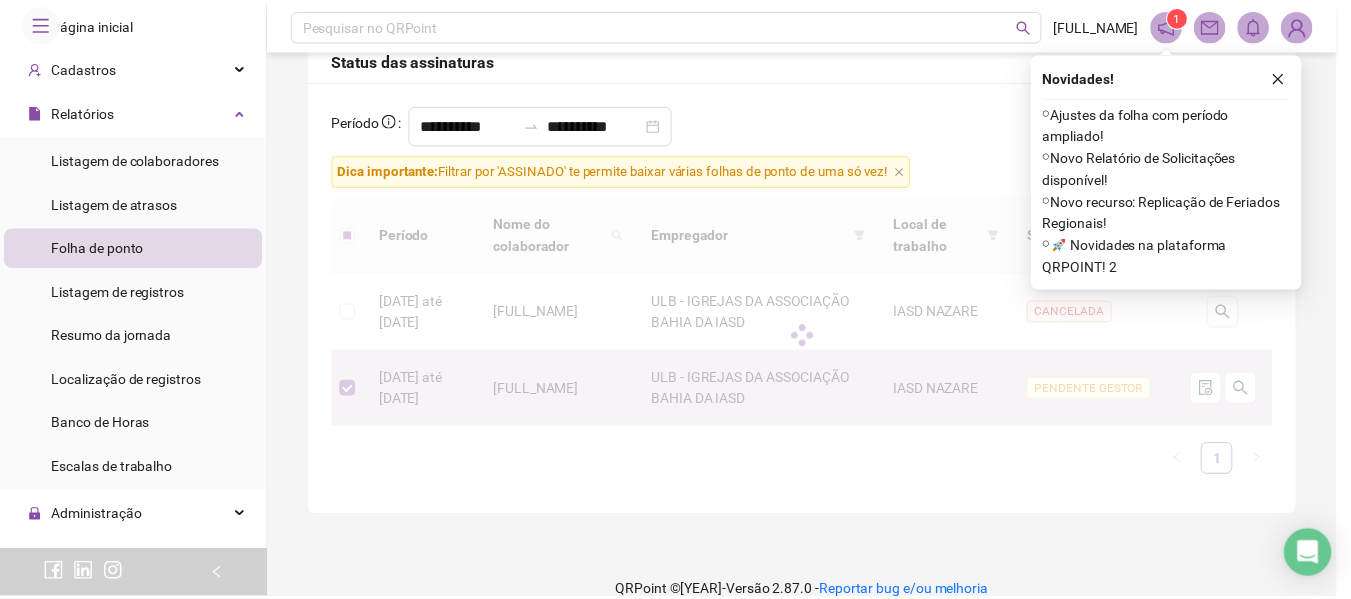 scroll, scrollTop: 0, scrollLeft: 0, axis: both 